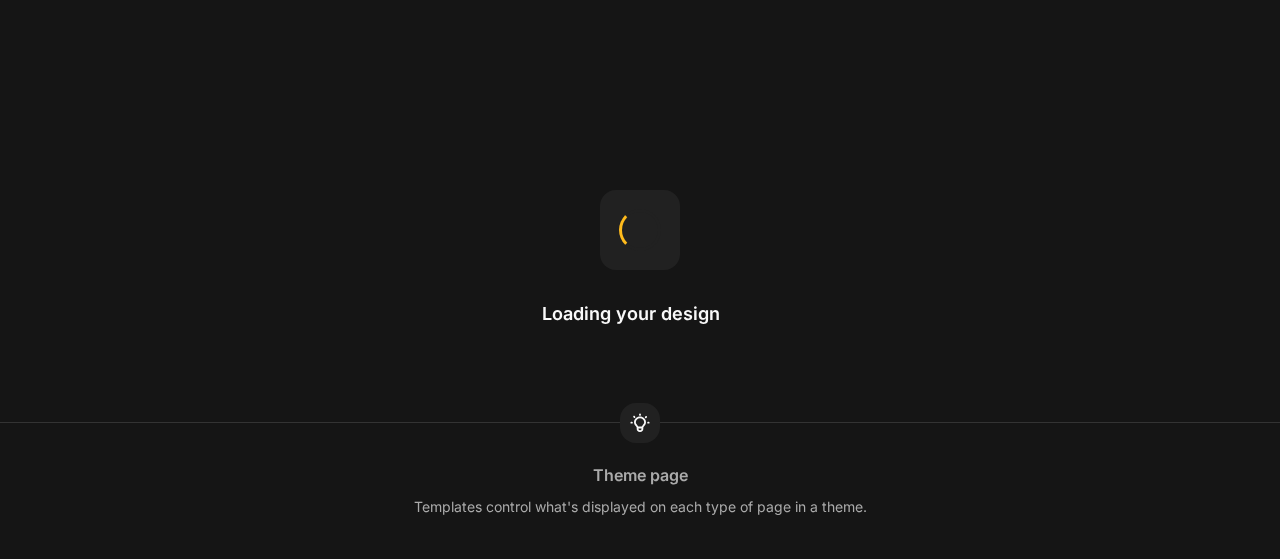 scroll, scrollTop: 0, scrollLeft: 0, axis: both 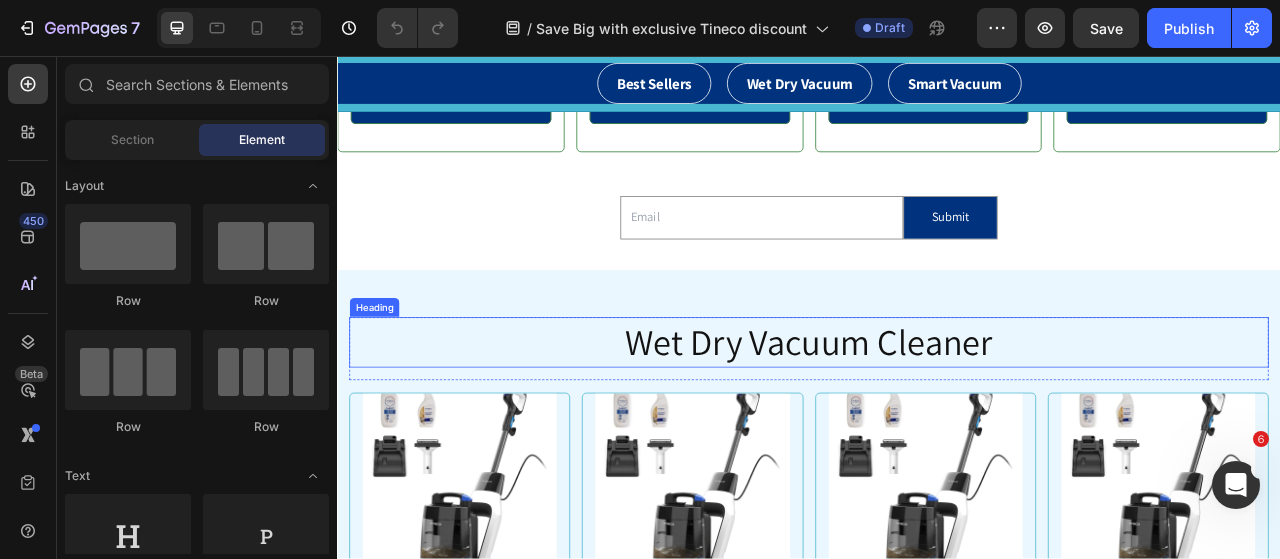 click on "Wet Dry Vacuum Cleaner" at bounding box center (937, 421) 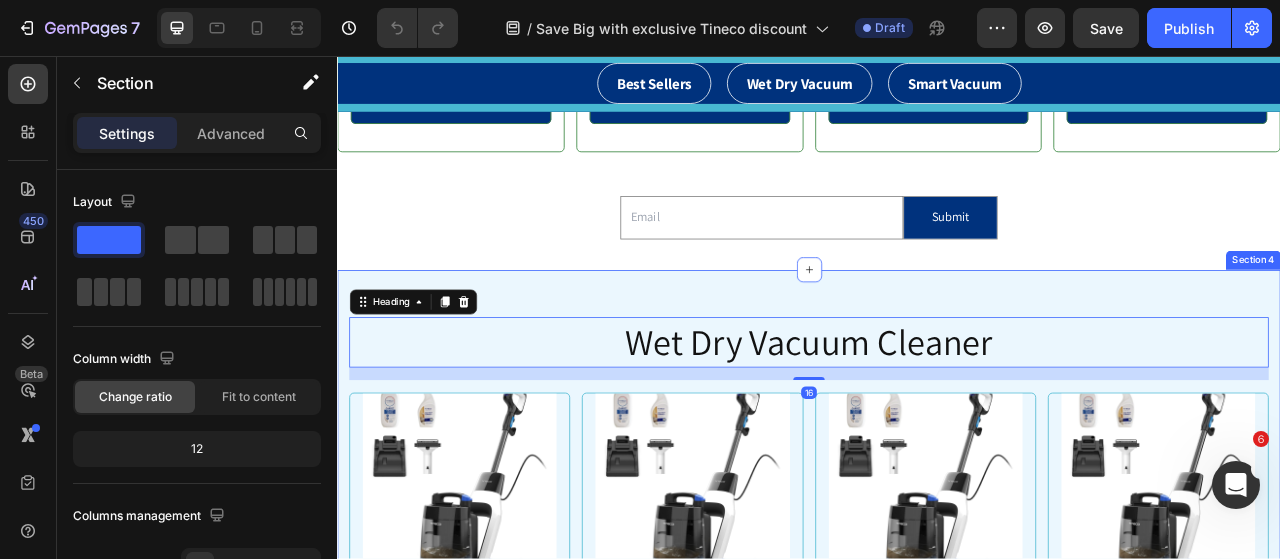 click on "Wet Dry Vacuum Cleaner Heading   16 Row Product Images & Gallery Tineco Carpet ONE Cruiser Smart Carpet Cleaner Product Title Judge.me - Preview Badge (Stars) Judge.me £799.00 Price Price £799.00 Price Price No discount   Not be displayed when published Product Tag Row Learn More Product View More Out of stock Product Cart Button Product Product Images & Gallery Tineco Carpet ONE Cruiser Smart Carpet Cleaner Product Title Judge.me - Preview Badge (Stars) Judge.me £799.00 Price Price £799.00 Price Price No discount   Not be displayed when published Product Tag Row Learn More Product View More Out of stock Product Cart Button Product Product Images & Gallery Tineco Carpet ONE Cruiser Smart Carpet Cleaner Product Title Judge.me - Preview Badge (Stars) Judge.me £799.00 Price Price £799.00 Price Price No discount   Not be displayed when published Product Tag Row Learn More Product View More Out of stock Product Cart Button Product Product Images & Gallery Tineco Carpet ONE Cruiser Smart Carpet Cleaner Price" at bounding box center [937, 780] 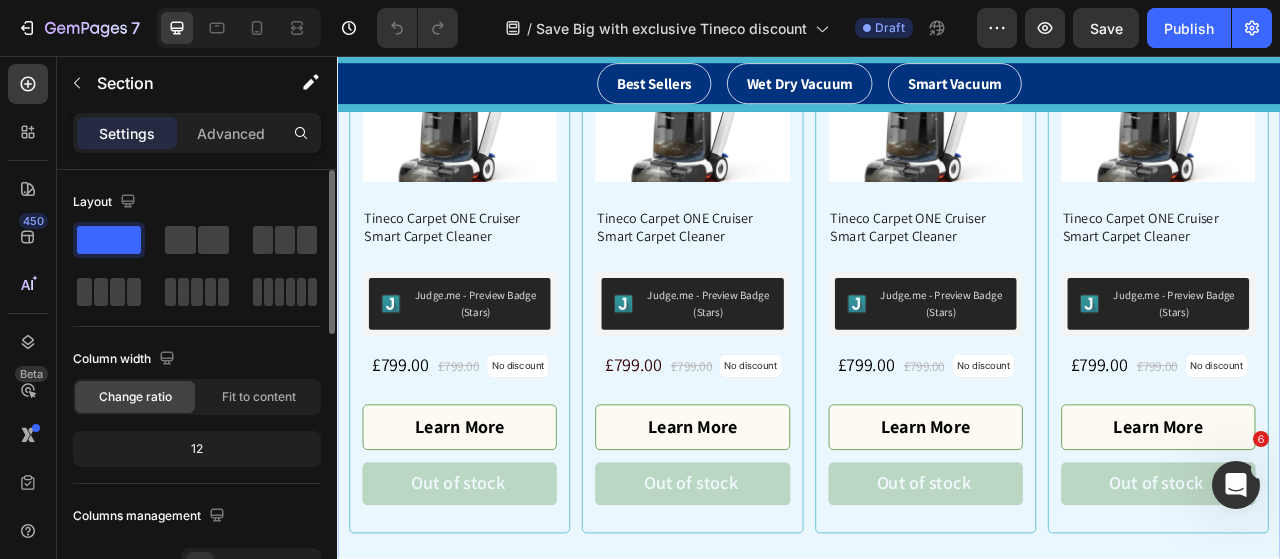 scroll, scrollTop: 2000, scrollLeft: 0, axis: vertical 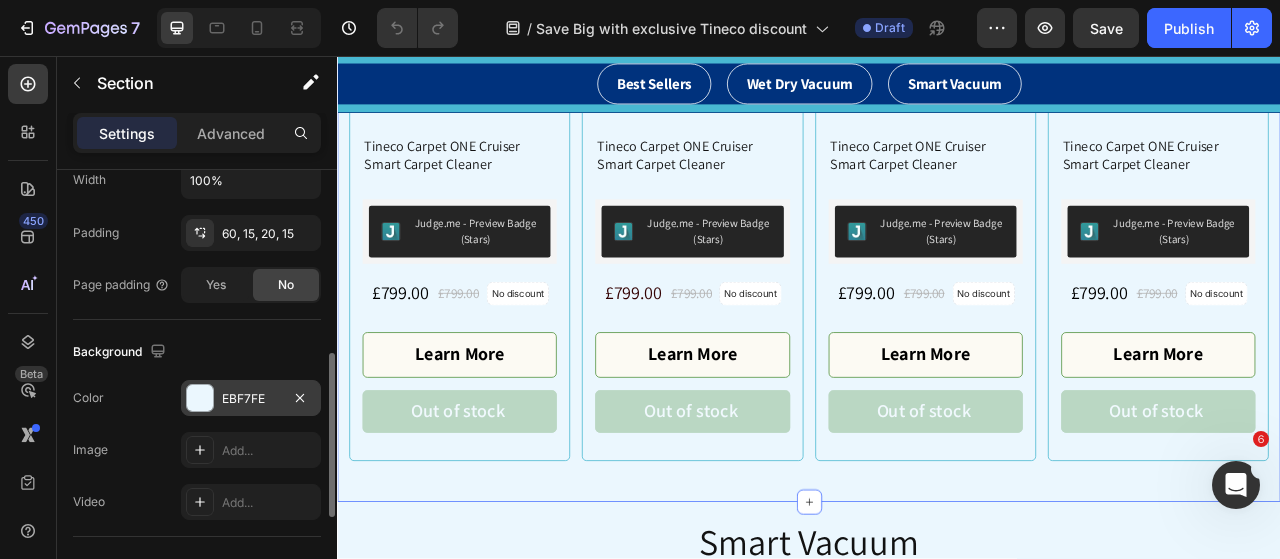 click at bounding box center (200, 398) 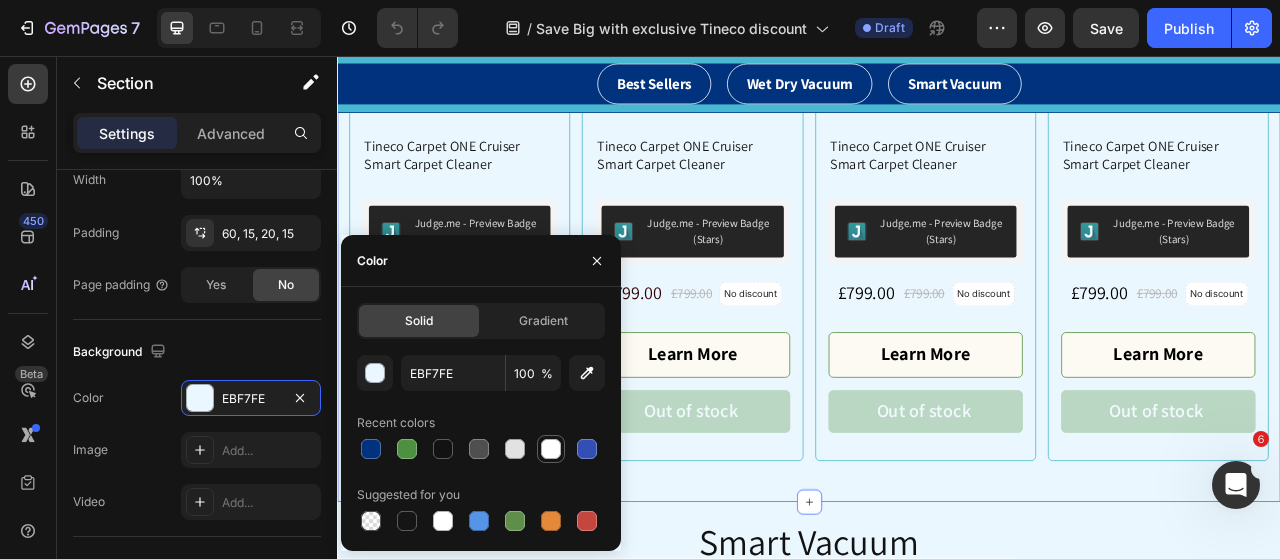 drag, startPoint x: 552, startPoint y: 445, endPoint x: 367, endPoint y: 478, distance: 187.9202 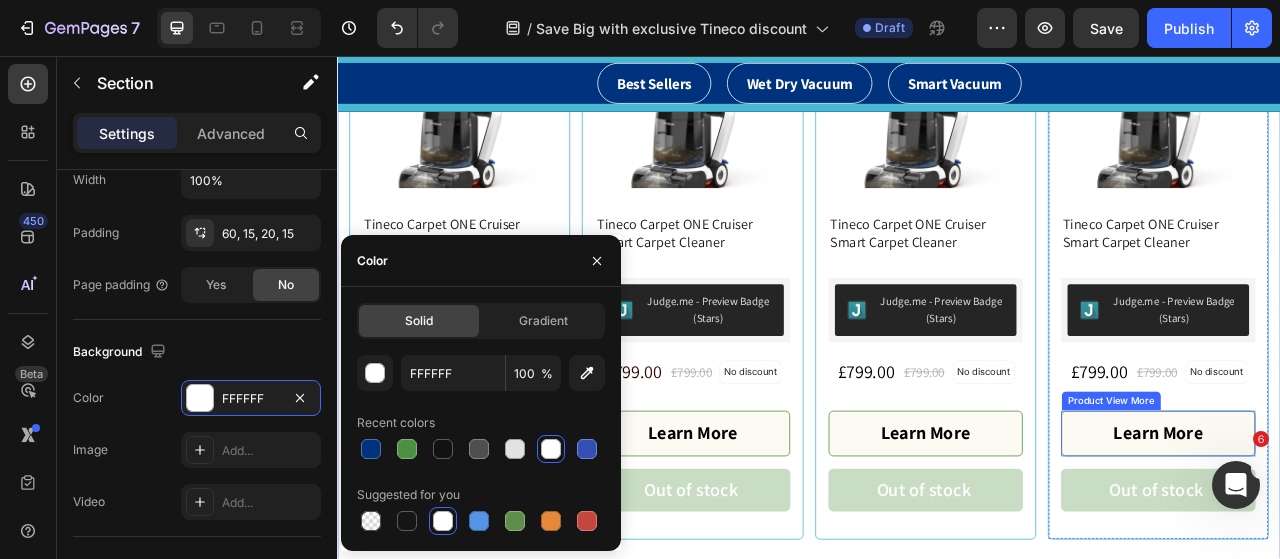 scroll, scrollTop: 2300, scrollLeft: 0, axis: vertical 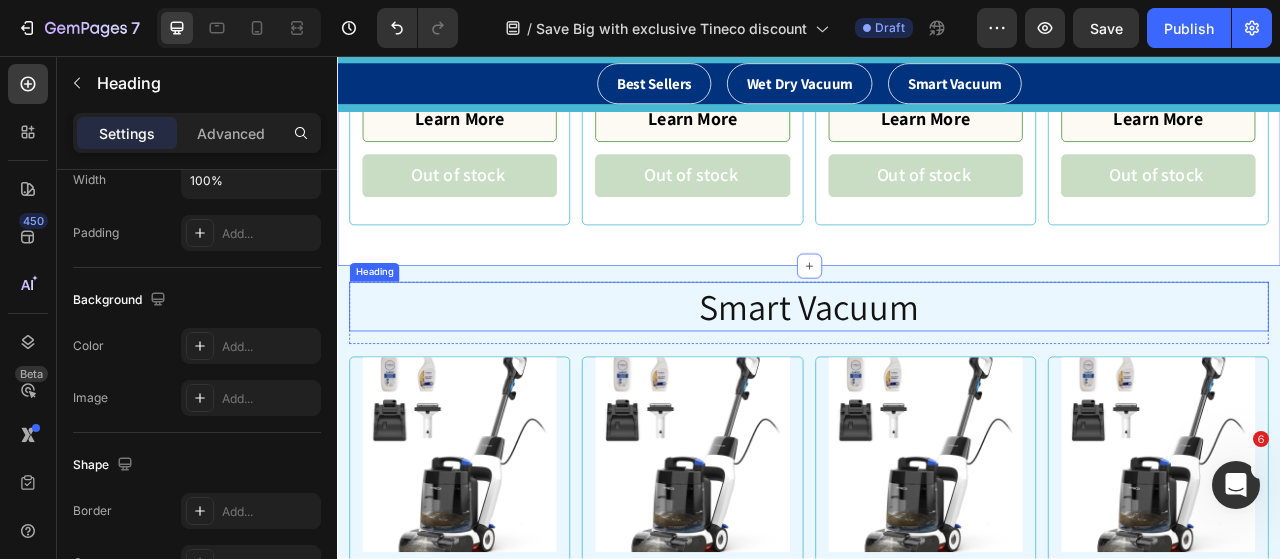 click on "Smart Vacuum" at bounding box center [937, 376] 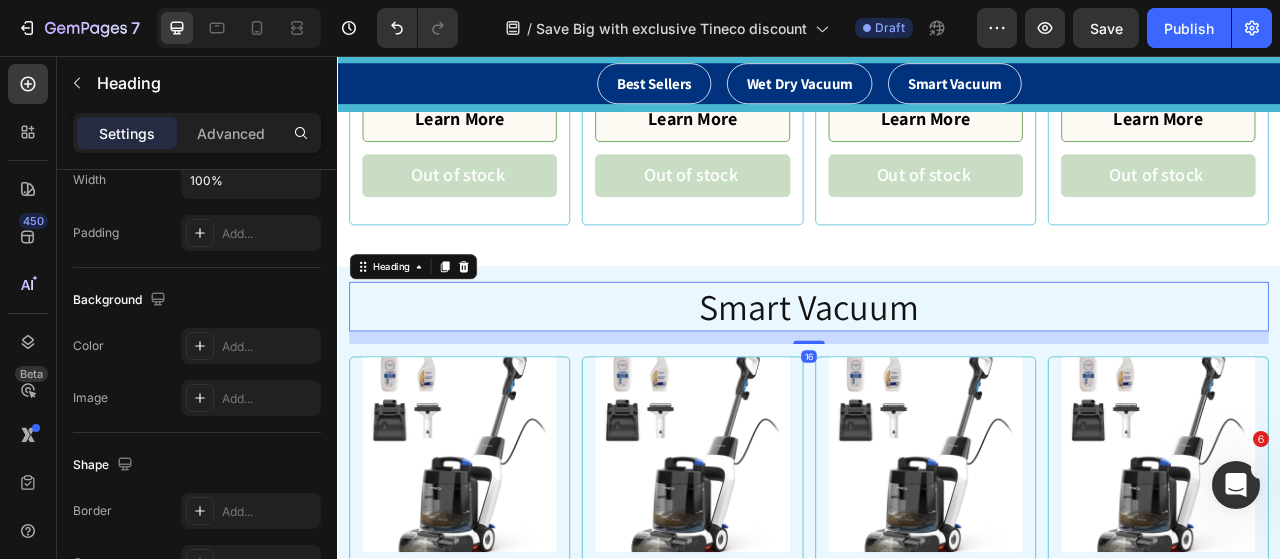 scroll, scrollTop: 0, scrollLeft: 0, axis: both 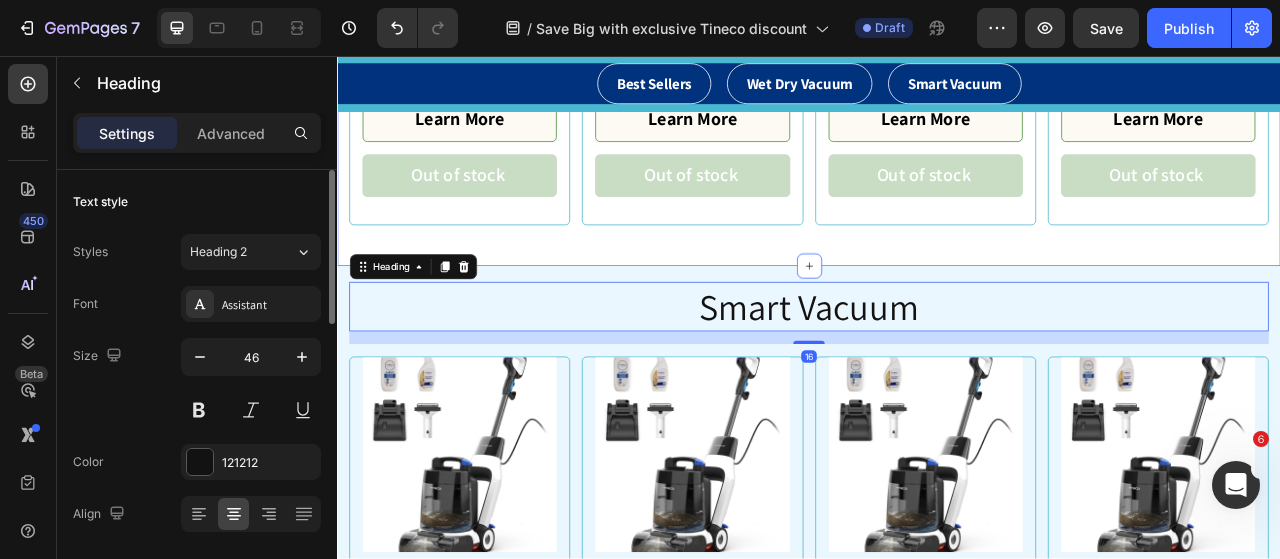 click on "Wet Dry Vacuum Cleaner Heading Row Product Images & Gallery Tineco Carpet ONE Cruiser Smart Carpet Cleaner Product Title Judge.me - Preview Badge (Stars) Judge.me £799.00 Price Price £799.00 Price Price No discount   Not be displayed when published Product Tag Row Learn More Product View More Out of stock Product Cart Button Product Product Images & Gallery Tineco Carpet ONE Cruiser Smart Carpet Cleaner Product Title Judge.me - Preview Badge (Stars) Judge.me £799.00 Price Price £799.00 Price Price No discount   Not be displayed when published Product Tag Row Learn More Product View More Out of stock Product Cart Button Product Product Images & Gallery Tineco Carpet ONE Cruiser Smart Carpet Cleaner Product Title Judge.me - Preview Badge (Stars) Judge.me £799.00 Price Price £799.00 Price Price No discount   Not be displayed when published Product Tag Row Learn More Product View More Out of stock Product Cart Button Product Product Images & Gallery Tineco Carpet ONE Cruiser Smart Carpet Cleaner Judge.me" at bounding box center [937, -128] 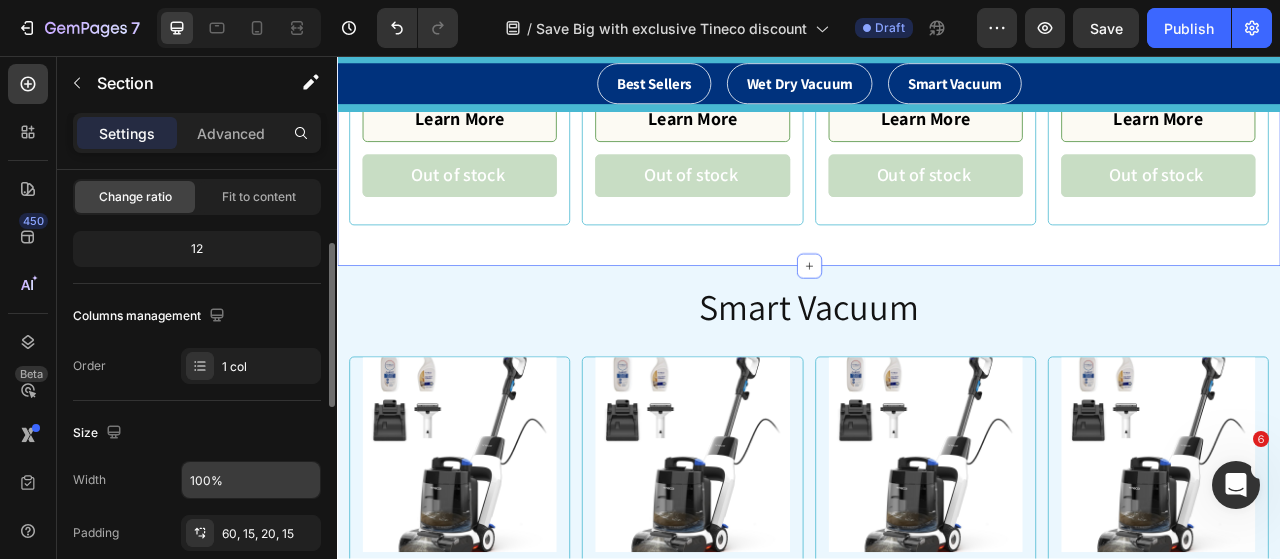 scroll, scrollTop: 400, scrollLeft: 0, axis: vertical 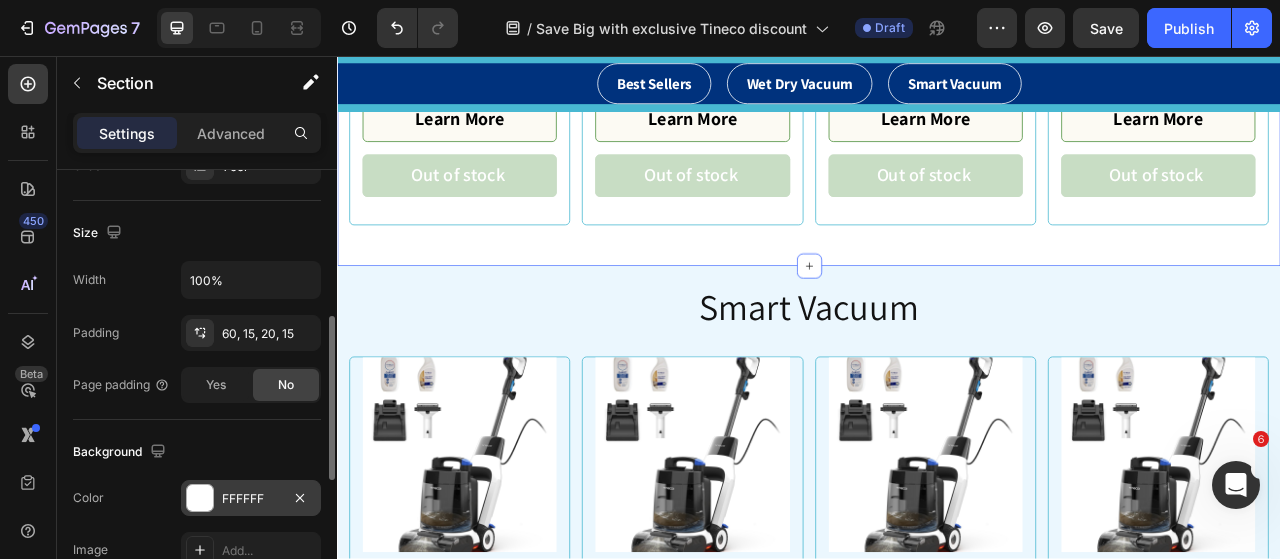 click at bounding box center (200, 498) 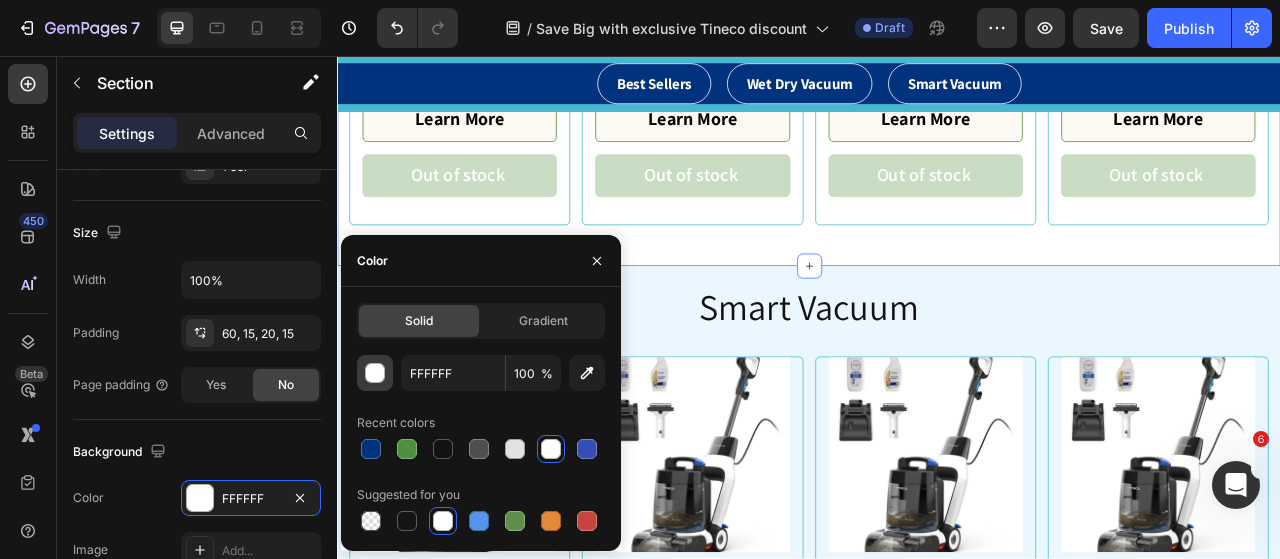click at bounding box center (376, 374) 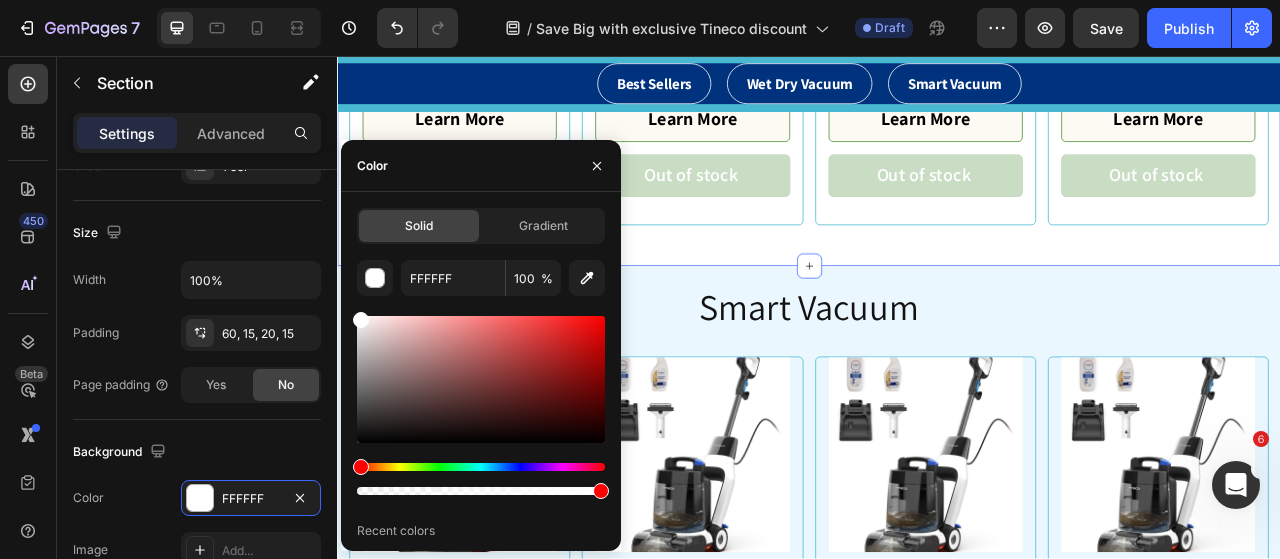 click at bounding box center [597, 165] 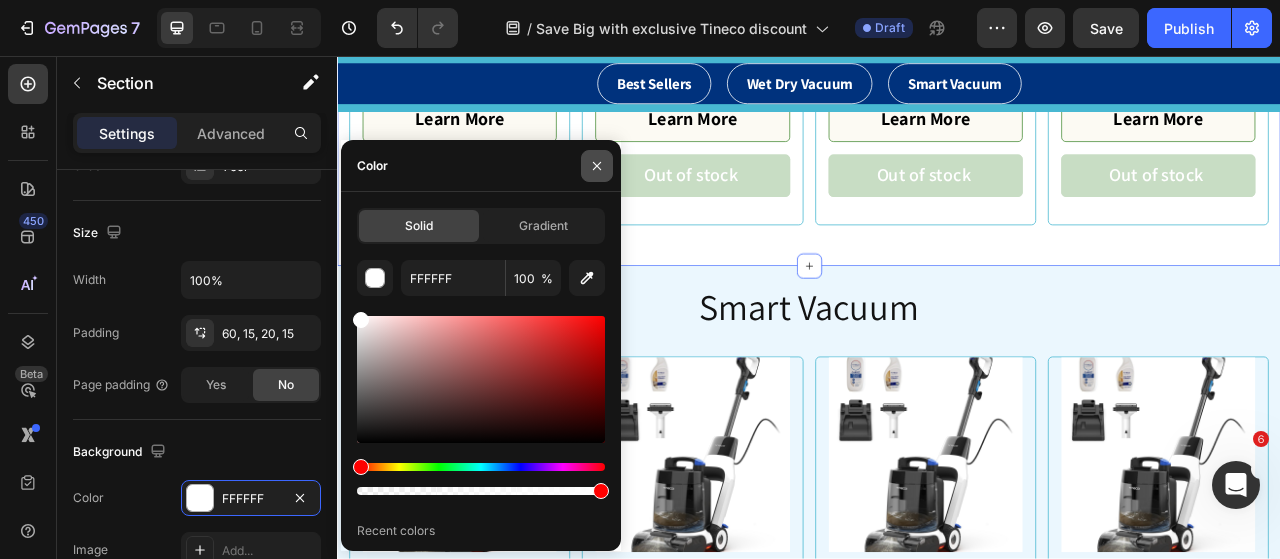 click at bounding box center (597, 166) 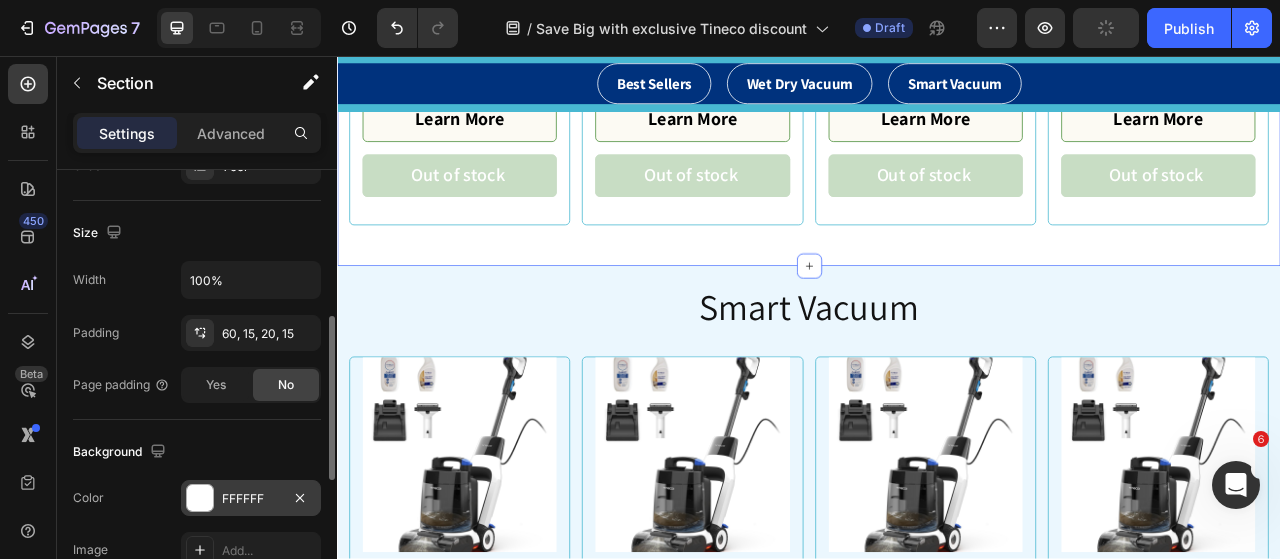 click on "FFFFFF" at bounding box center [251, 498] 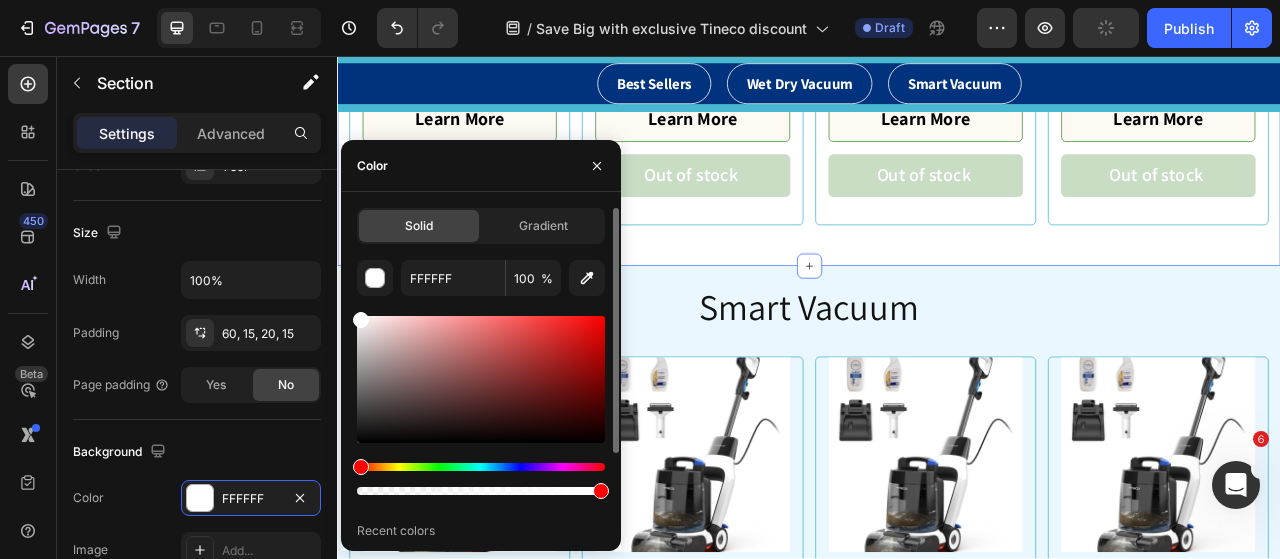scroll, scrollTop: 108, scrollLeft: 0, axis: vertical 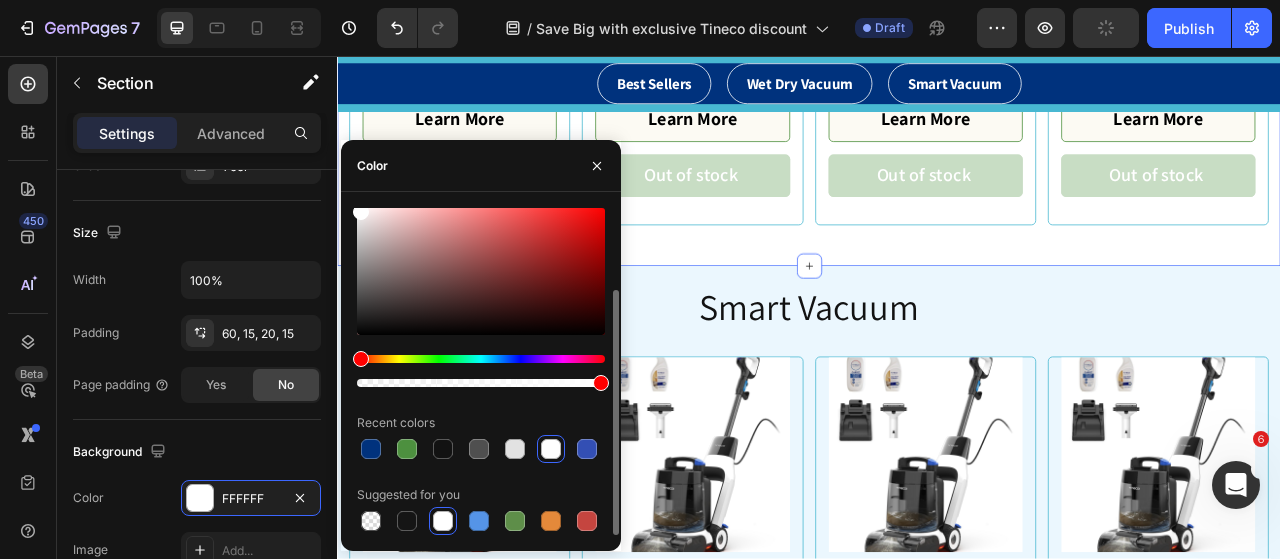 click at bounding box center (551, 449) 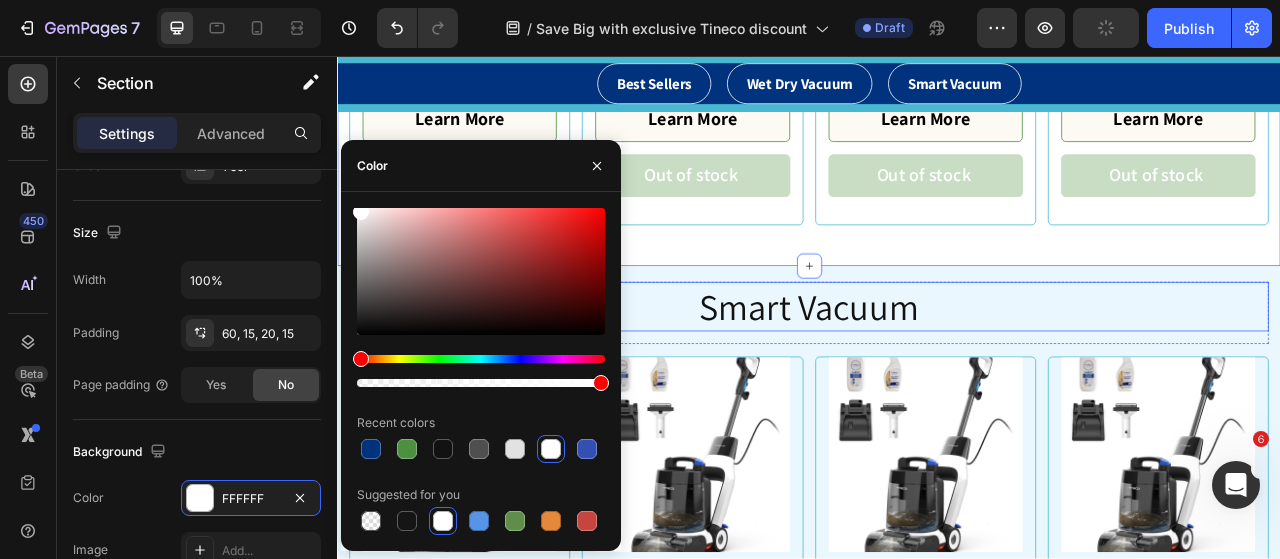 click on "Smart Vacuum" at bounding box center [937, 376] 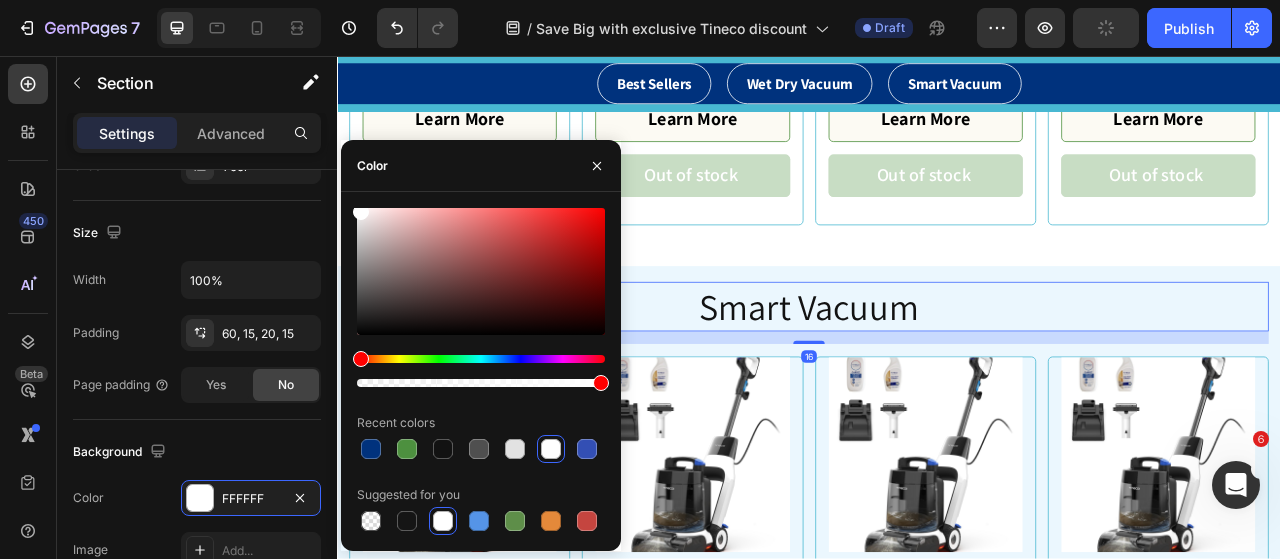 scroll, scrollTop: 0, scrollLeft: 0, axis: both 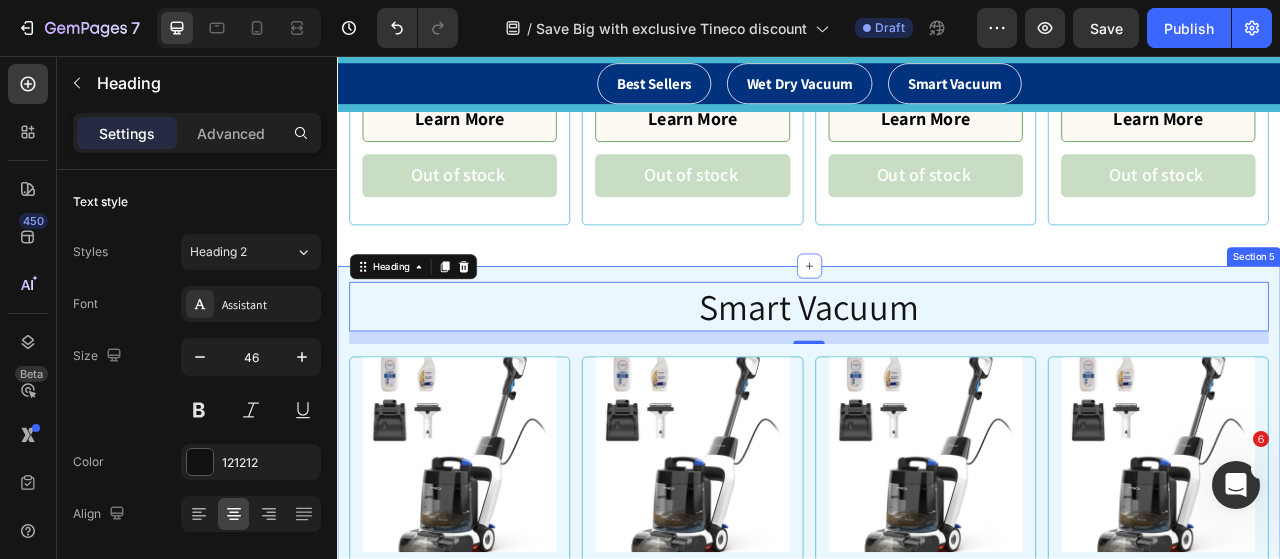 click on "Smart Vacuum Heading   16 Row Product Images & Gallery Tineco Carpet ONE Cruiser Smart Carpet Cleaner Product Title Judge.me - Preview Badge (Stars) Judge.me £799.00 Price Price £799.00 Price Price No discount   Not be displayed when published Product Tag Row Learn More Product View More Out of stock Product Cart Button Product Product Images & Gallery Tineco Carpet ONE Cruiser Smart Carpet Cleaner Product Title Judge.me - Preview Badge (Stars) Judge.me £799.00 Price Price £799.00 Price Price No discount   Not be displayed when published Product Tag Row Learn More Product View More Out of stock Product Cart Button Product Product Images & Gallery Tineco Carpet ONE Cruiser Smart Carpet Cleaner Product Title Judge.me - Preview Badge (Stars) Judge.me £799.00 Price Price £799.00 Price Price No discount   Not be displayed when published Product Tag Row Learn More Product View More Out of stock Product Cart Button Product Product Images & Gallery Tineco Carpet ONE Cruiser Smart Carpet Cleaner Product Title" at bounding box center (937, 785) 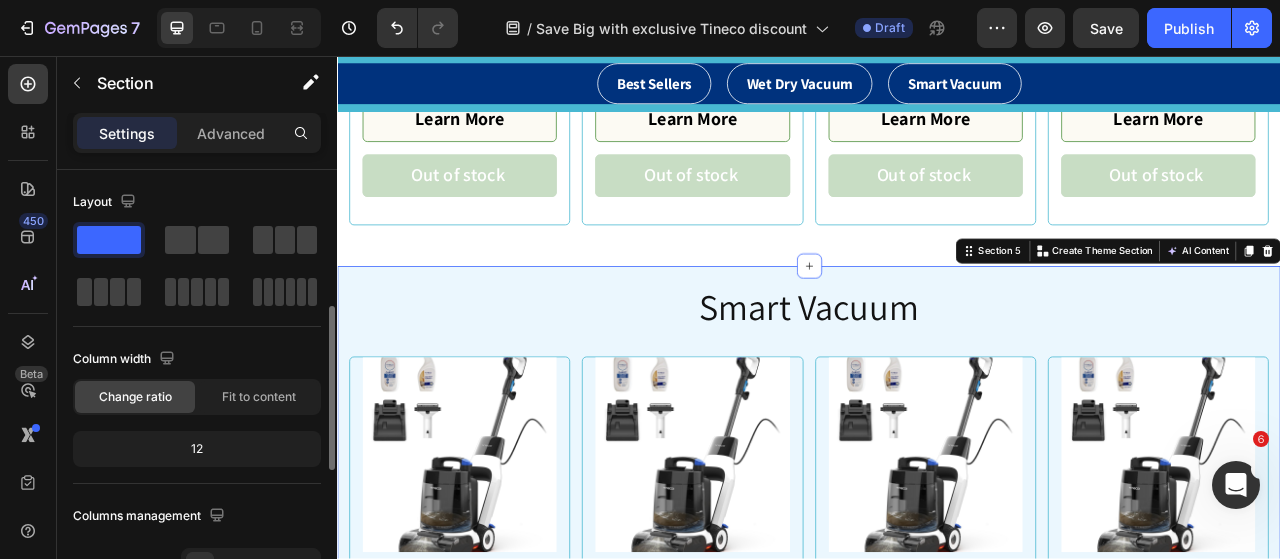 scroll, scrollTop: 300, scrollLeft: 0, axis: vertical 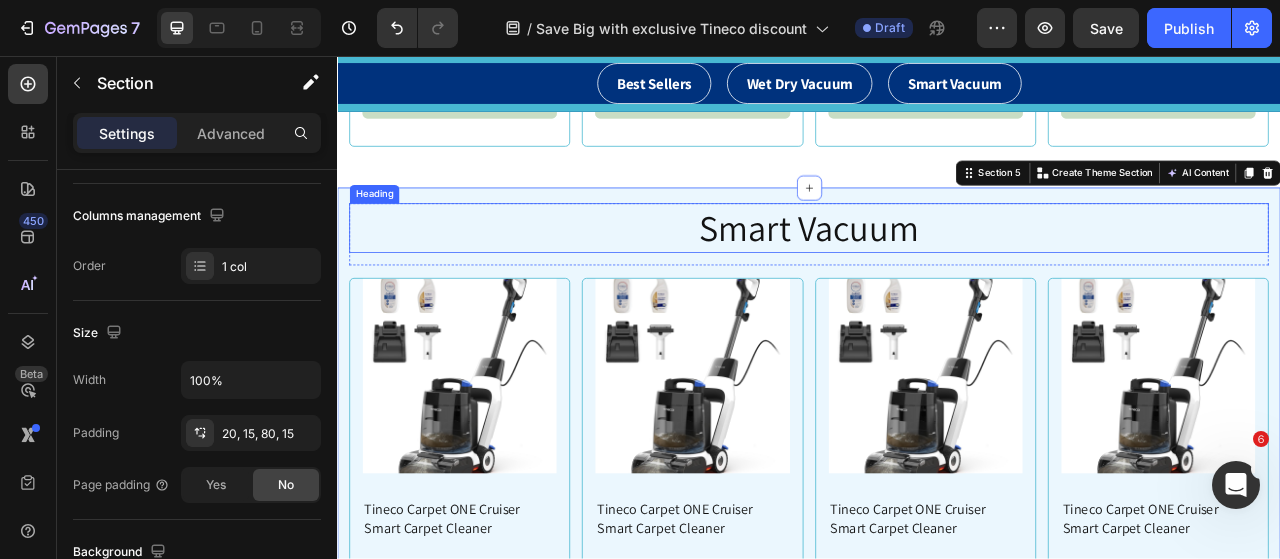 click on "Smart Vacuum" at bounding box center [937, 276] 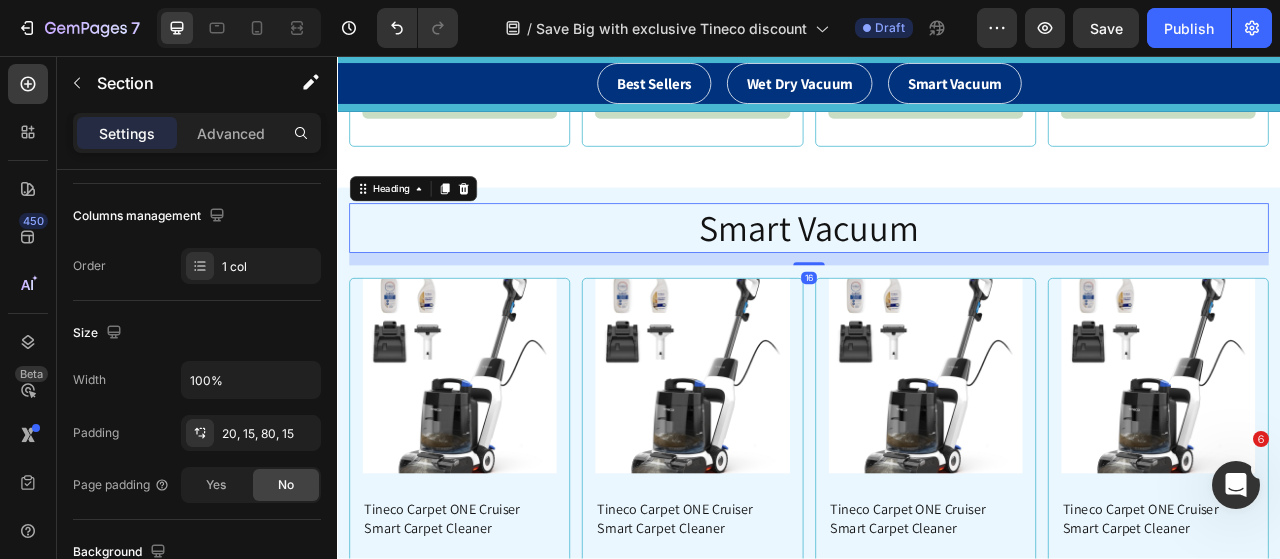 scroll, scrollTop: 0, scrollLeft: 0, axis: both 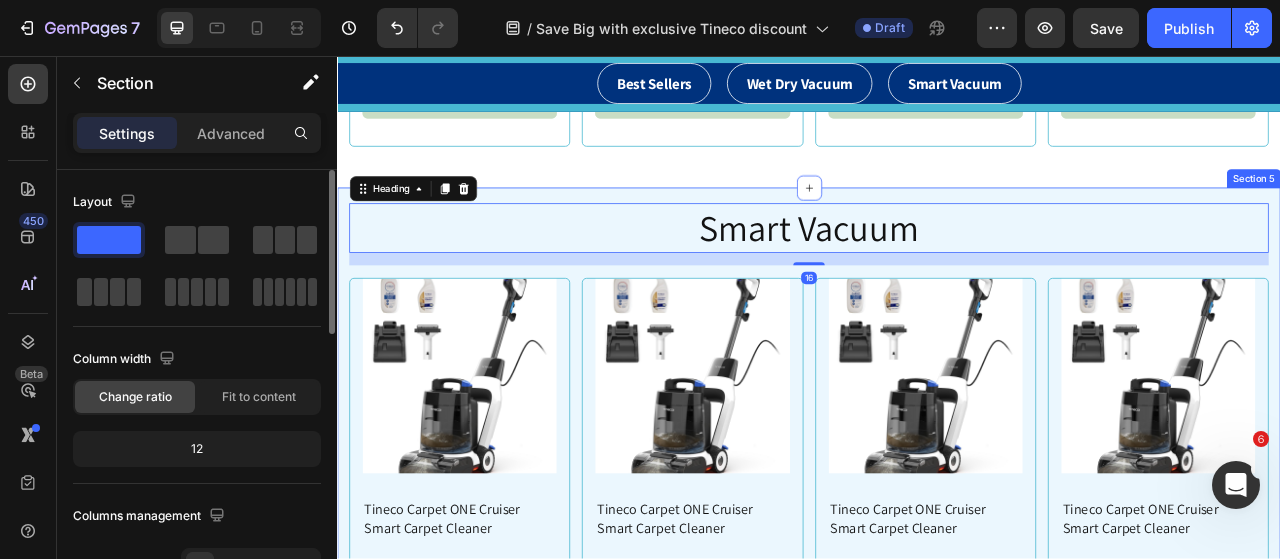 click on "Smart Vacuum Heading   16 Row Product Images & Gallery Tineco Carpet ONE Cruiser Smart Carpet Cleaner Product Title Judge.me - Preview Badge (Stars) Judge.me £799.00 Price Price £799.00 Price Price No discount   Not be displayed when published Product Tag Row Learn More Product View More Out of stock Product Cart Button Product Product Images & Gallery Tineco Carpet ONE Cruiser Smart Carpet Cleaner Product Title Judge.me - Preview Badge (Stars) Judge.me £799.00 Price Price £799.00 Price Price No discount   Not be displayed when published Product Tag Row Learn More Product View More Out of stock Product Cart Button Product Product Images & Gallery Tineco Carpet ONE Cruiser Smart Carpet Cleaner Product Title Judge.me - Preview Badge (Stars) Judge.me £799.00 Price Price £799.00 Price Price No discount   Not be displayed when published Product Tag Row Learn More Product View More Out of stock Product Cart Button Product Product Images & Gallery Tineco Carpet ONE Cruiser Smart Carpet Cleaner Product Title" at bounding box center [937, 685] 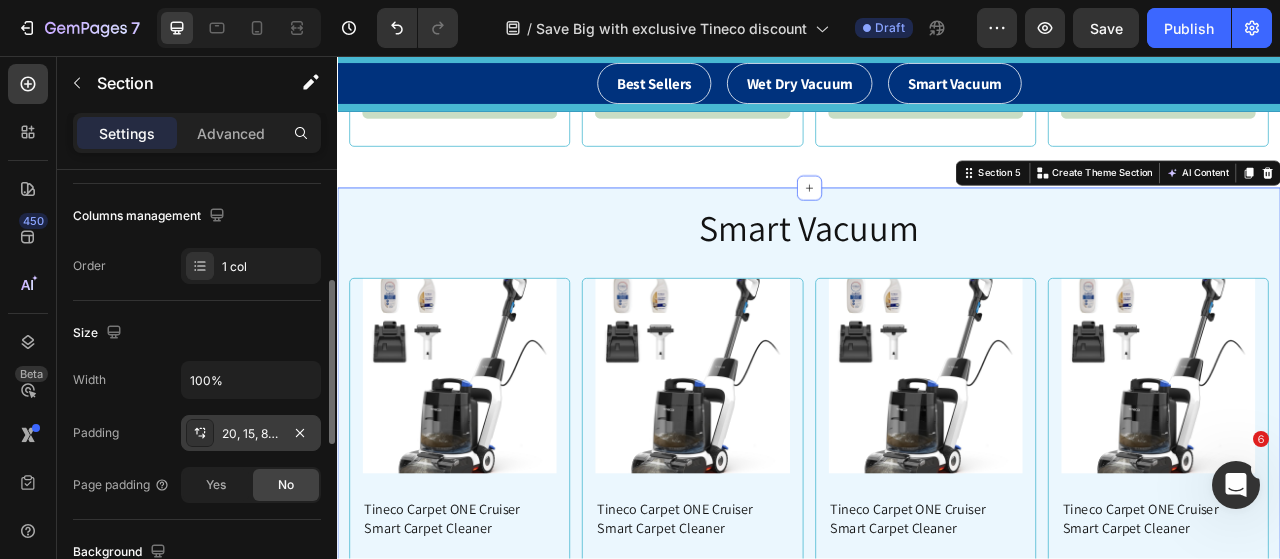 scroll, scrollTop: 500, scrollLeft: 0, axis: vertical 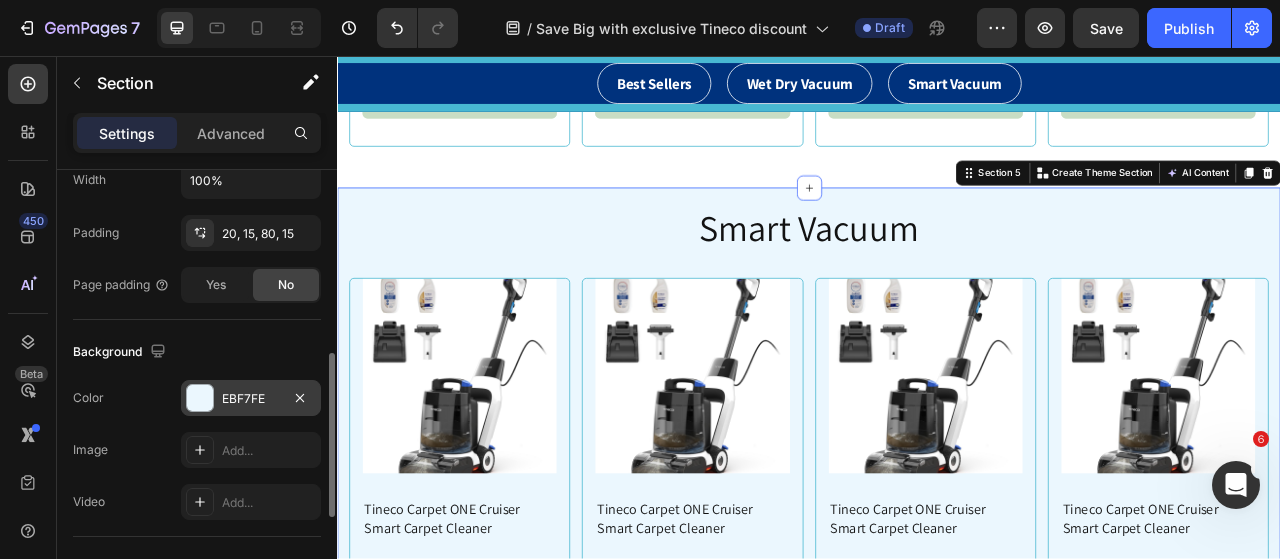 click at bounding box center (200, 398) 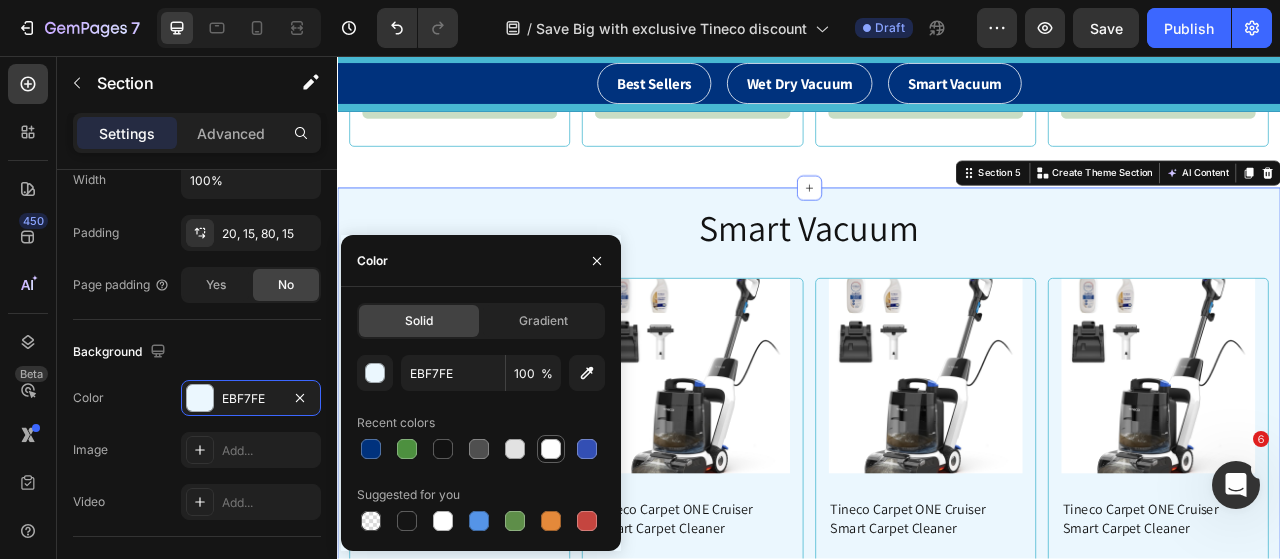 click at bounding box center (551, 449) 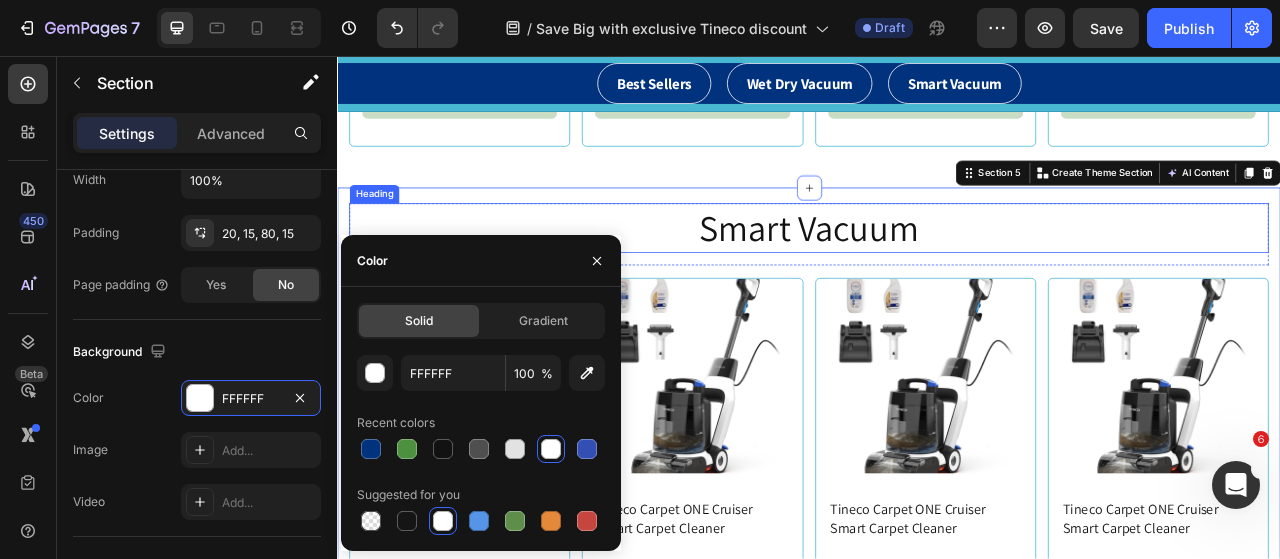 click on "Smart Vacuum Heading Row Product Images & Gallery Tineco Carpet ONE Cruiser Smart Carpet Cleaner Product Title Judge.me - Preview Badge (Stars) Judge.me £799.00 Price Price £799.00 Price Price No discount   Not be displayed when published Product Tag Row Learn More Product View More Out of stock Product Cart Button Product Product Images & Gallery Tineco Carpet ONE Cruiser Smart Carpet Cleaner Product Title Judge.me - Preview Badge (Stars) Judge.me £799.00 Price Price £799.00 Price Price No discount   Not be displayed when published Product Tag Row Learn More Product View More Out of stock Product Cart Button Product Product Images & Gallery Tineco Carpet ONE Cruiser Smart Carpet Cleaner Product Title Judge.me - Preview Badge (Stars) Judge.me £799.00 Price Price £799.00 Price Price No discount   Not be displayed when published Product Tag Row Learn More Product View More Out of stock Product Cart Button Product Product Images & Gallery Tineco Carpet ONE Cruiser Smart Carpet Cleaner Product Title Price" at bounding box center [937, 685] 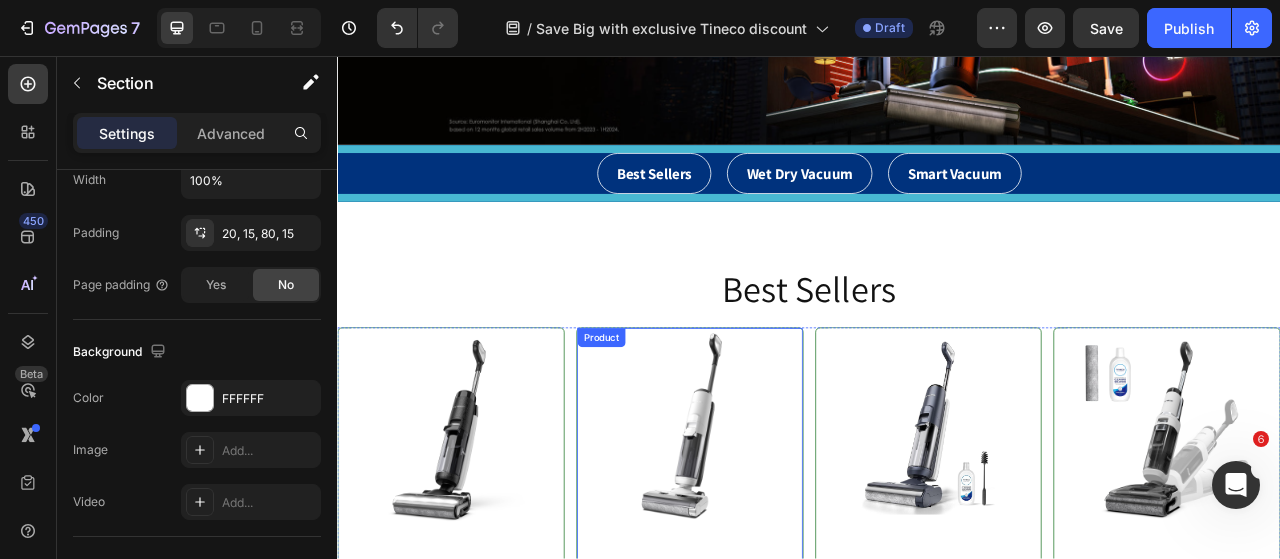 scroll, scrollTop: 300, scrollLeft: 0, axis: vertical 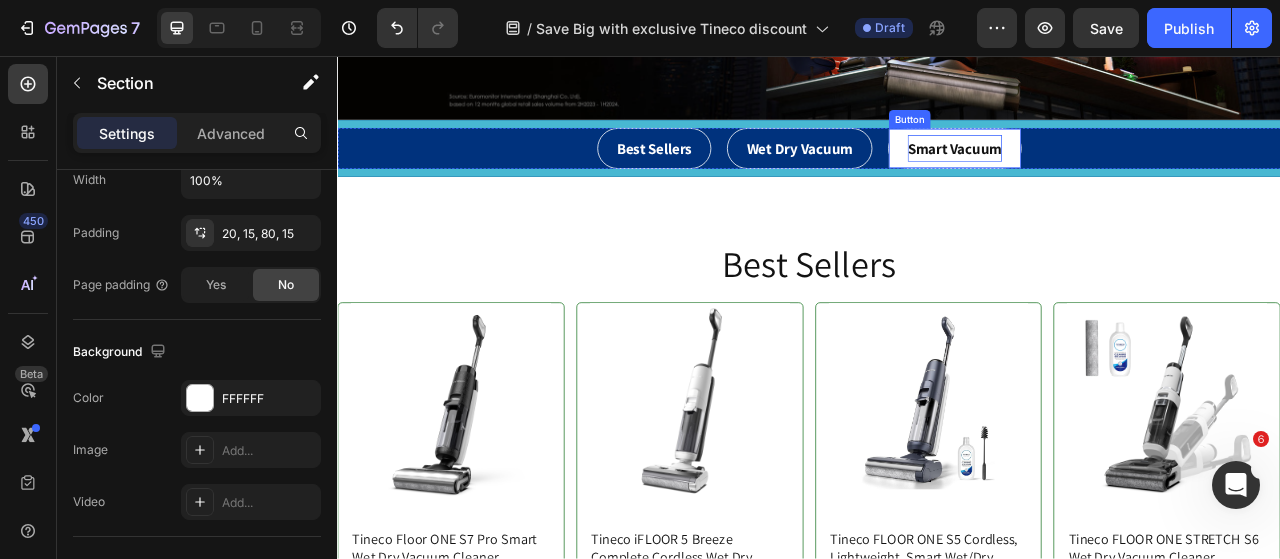 click on "Smart Vacuum" at bounding box center (1122, 174) 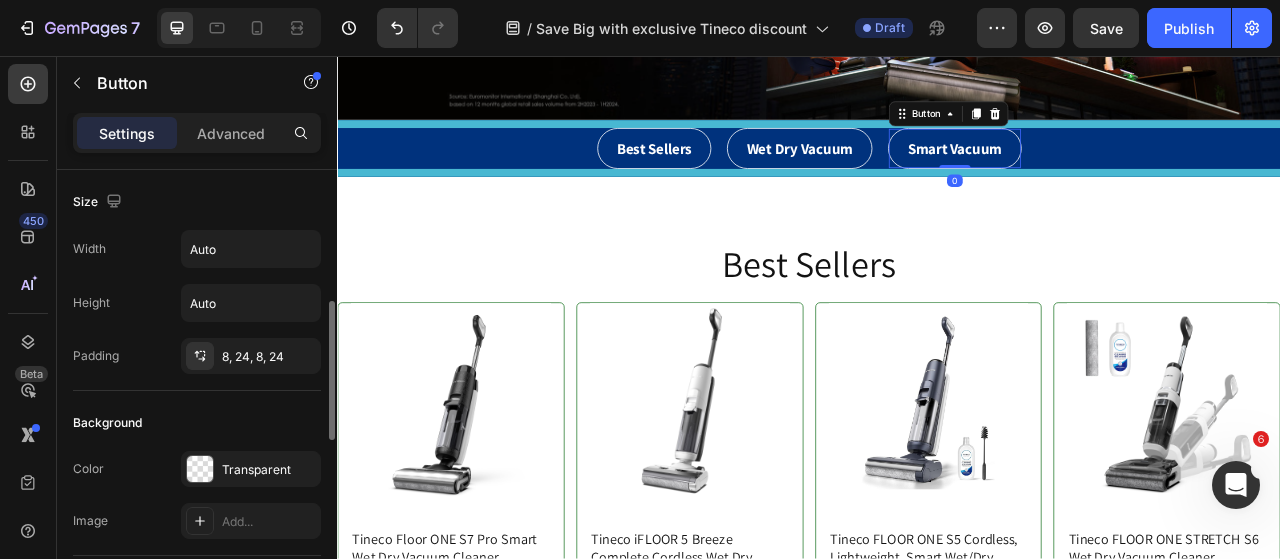 scroll, scrollTop: 100, scrollLeft: 0, axis: vertical 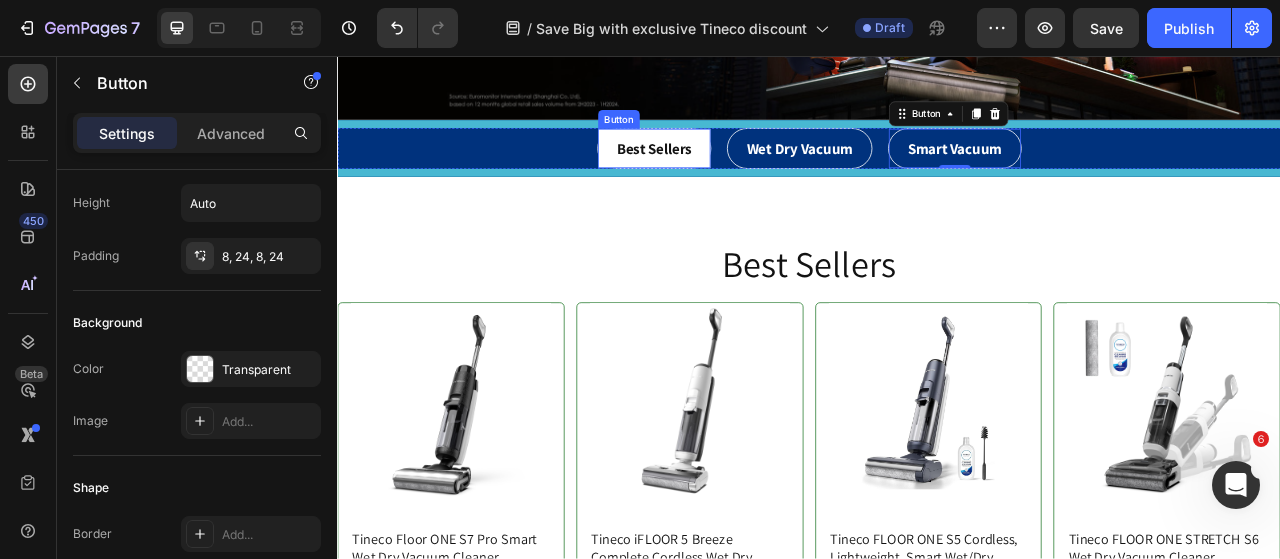 click on "Best Sellers" at bounding box center [739, 174] 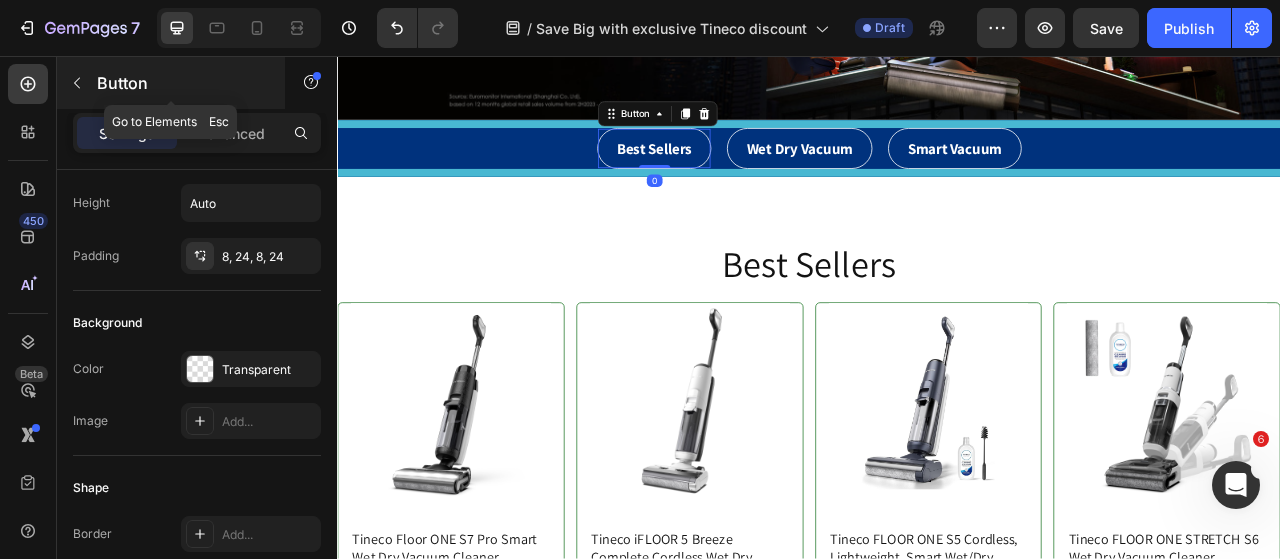 click 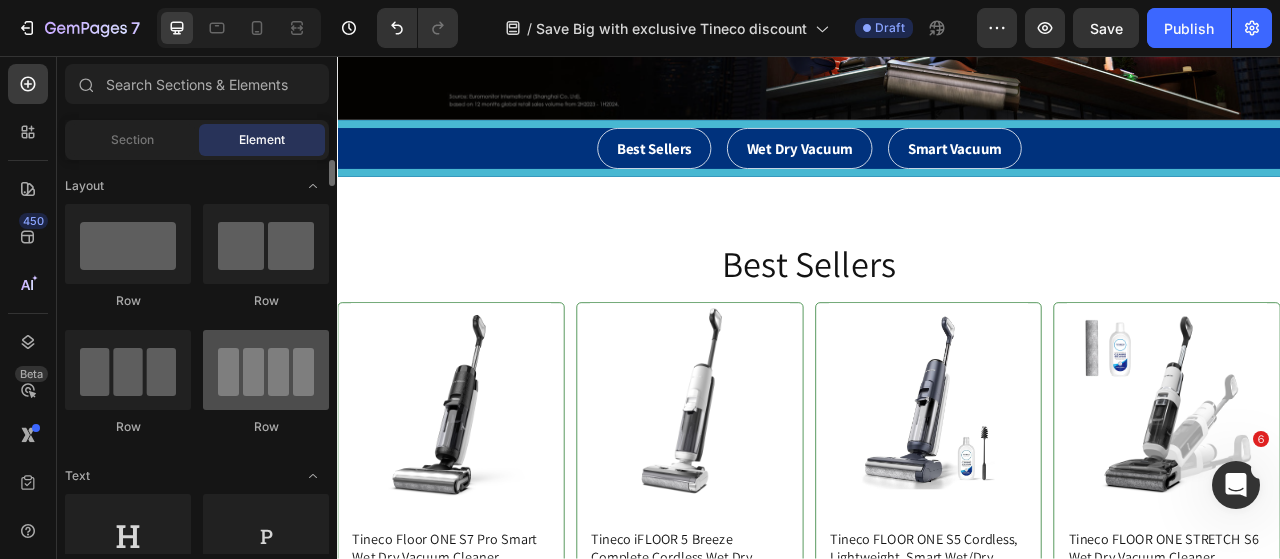 click at bounding box center (266, 370) 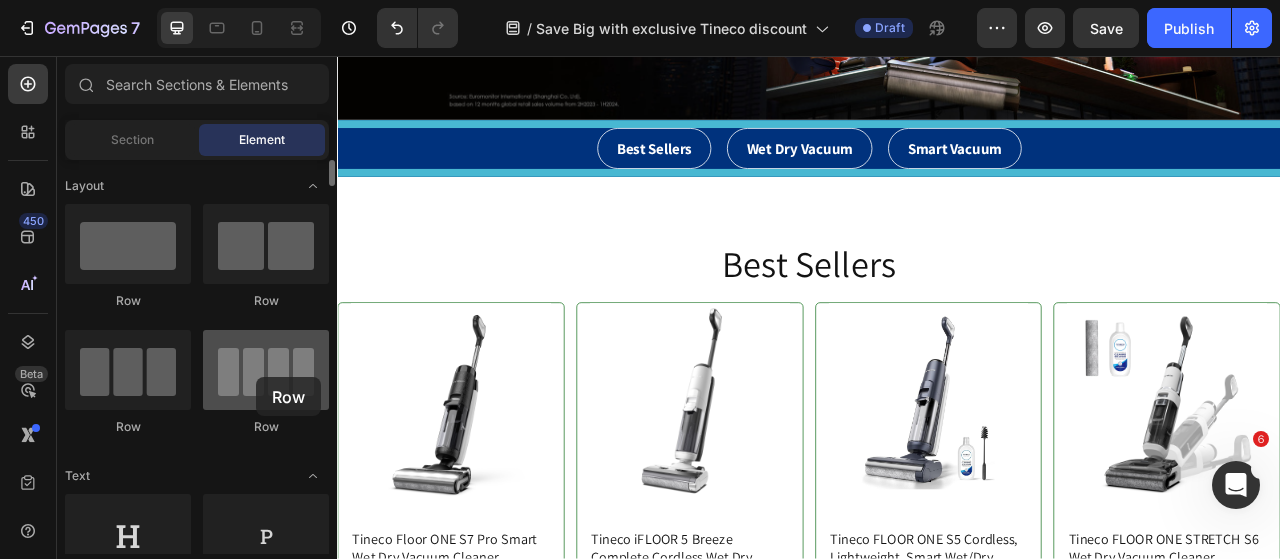 click at bounding box center (266, 370) 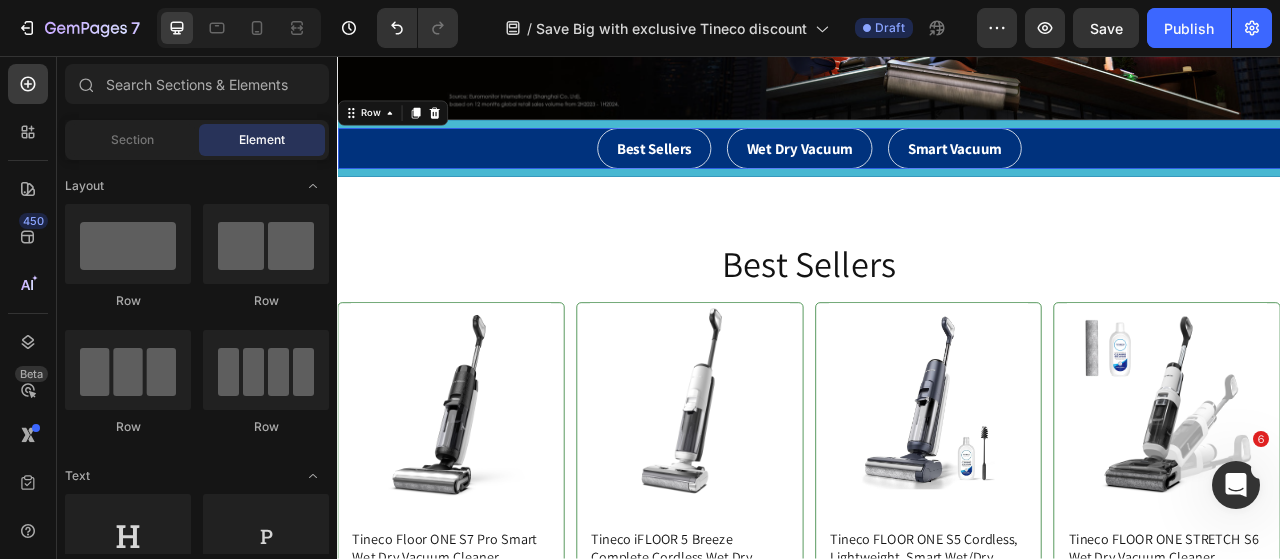 click on "Best Sellers Button Wet Dry Vacuum Button Smart Vacuum Button Row   0" at bounding box center [937, 174] 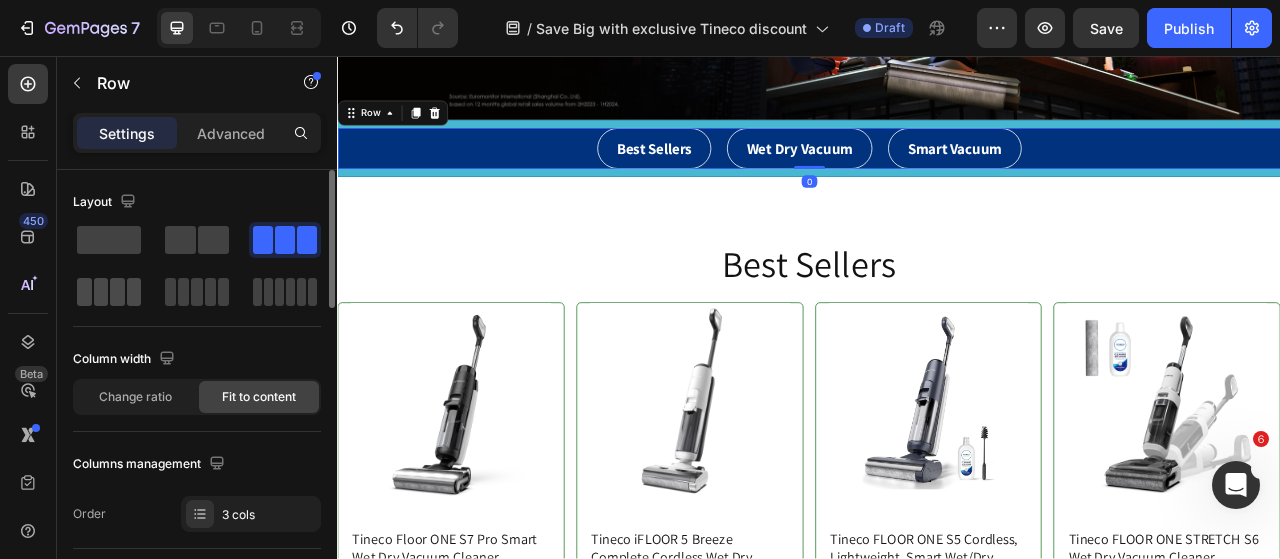 drag, startPoint x: 82, startPoint y: 286, endPoint x: 920, endPoint y: 135, distance: 851.4957 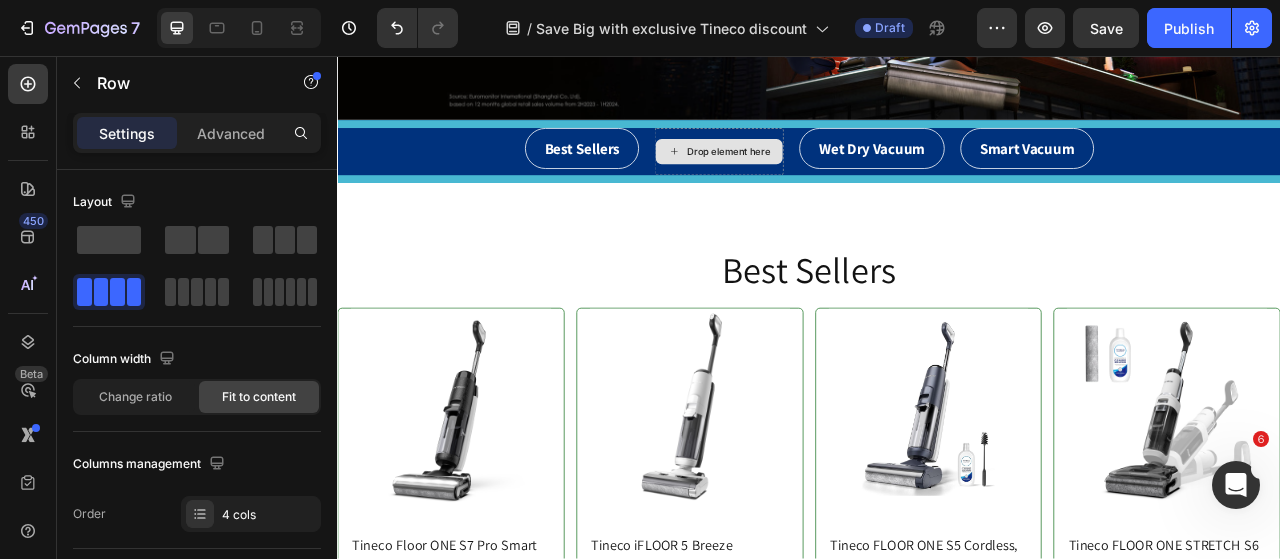 click on "Drop element here" at bounding box center (834, 178) 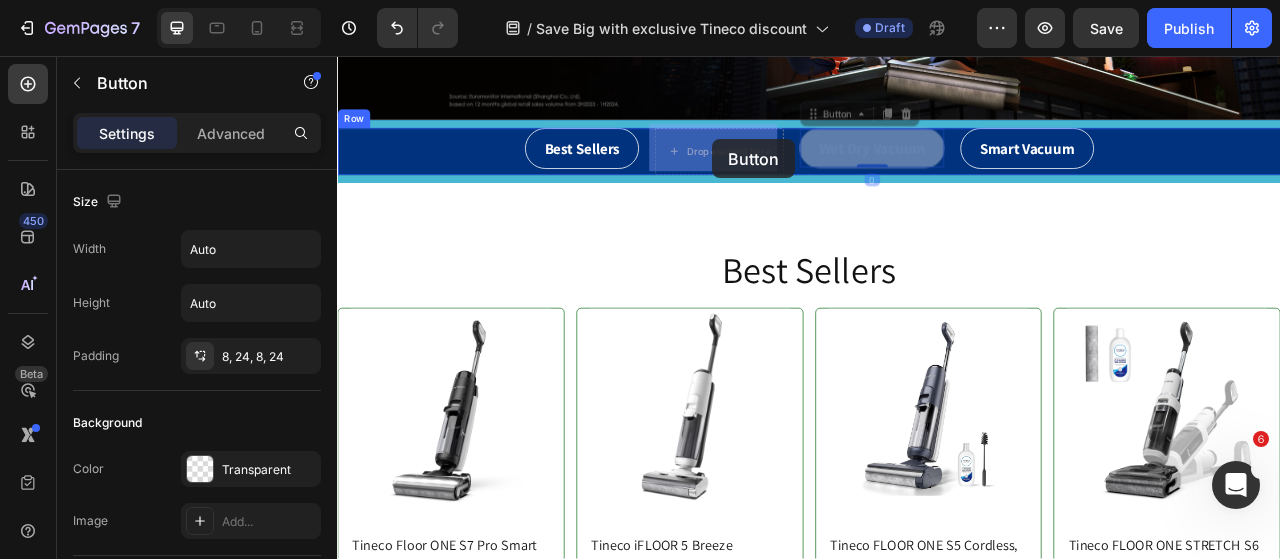 drag, startPoint x: 1002, startPoint y: 154, endPoint x: 814, endPoint y: 162, distance: 188.17014 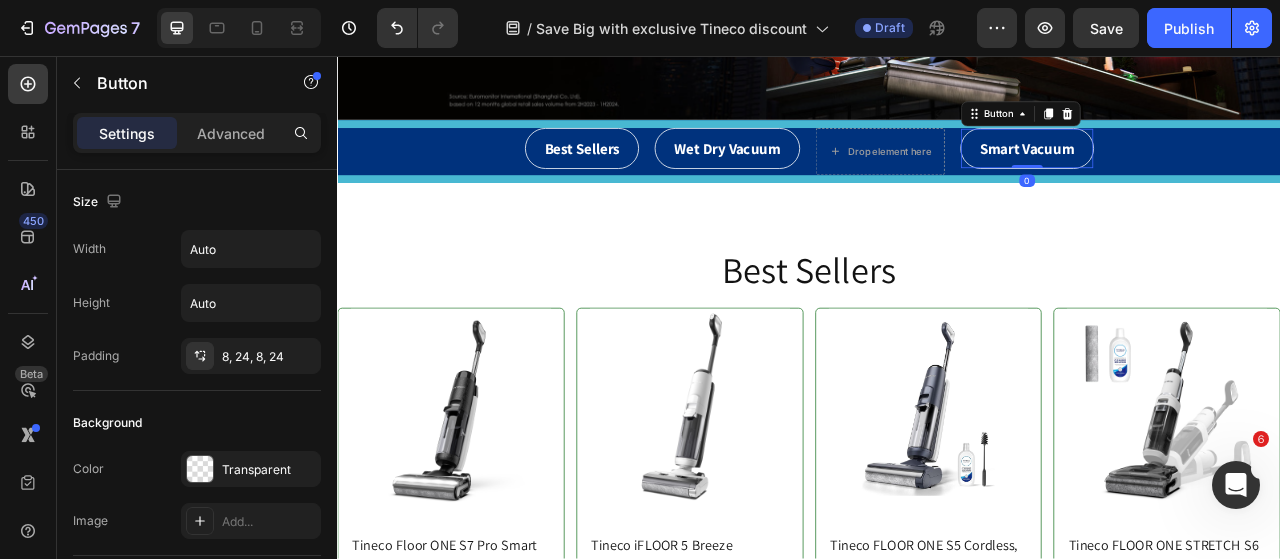 scroll, scrollTop: 100, scrollLeft: 0, axis: vertical 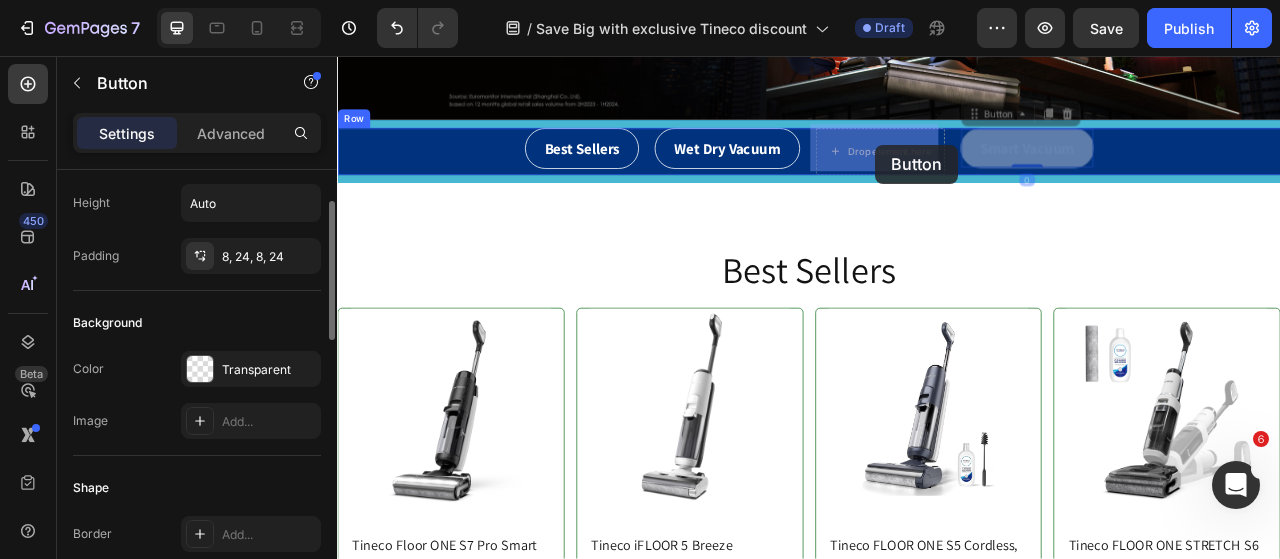 drag, startPoint x: 1206, startPoint y: 159, endPoint x: 1061, endPoint y: 169, distance: 145.34442 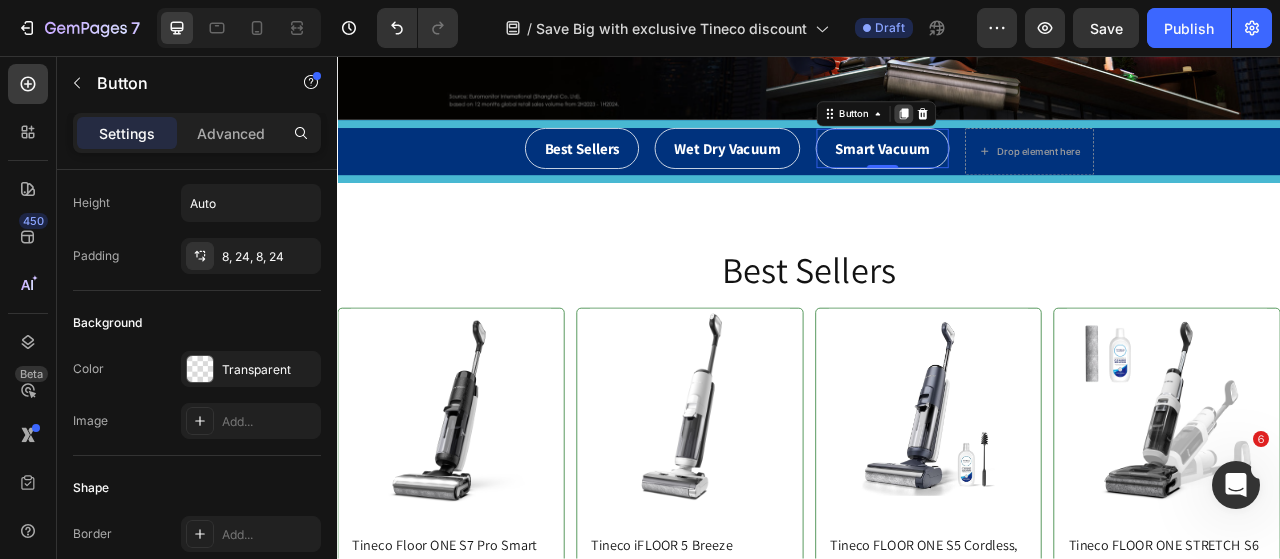 click 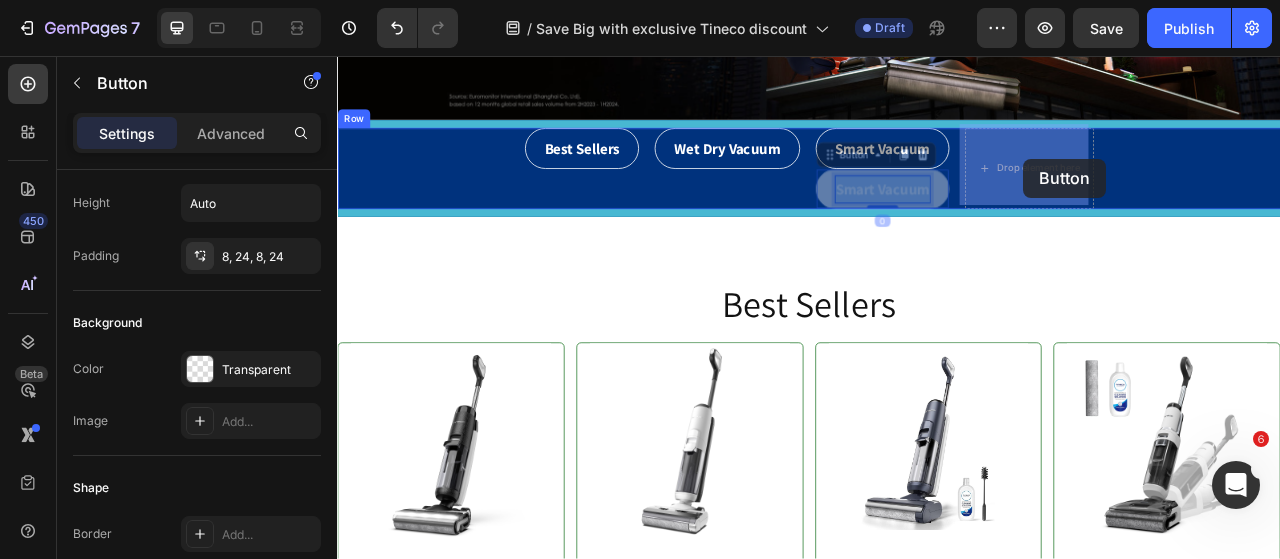 drag, startPoint x: 1064, startPoint y: 211, endPoint x: 1210, endPoint y: 187, distance: 147.95946 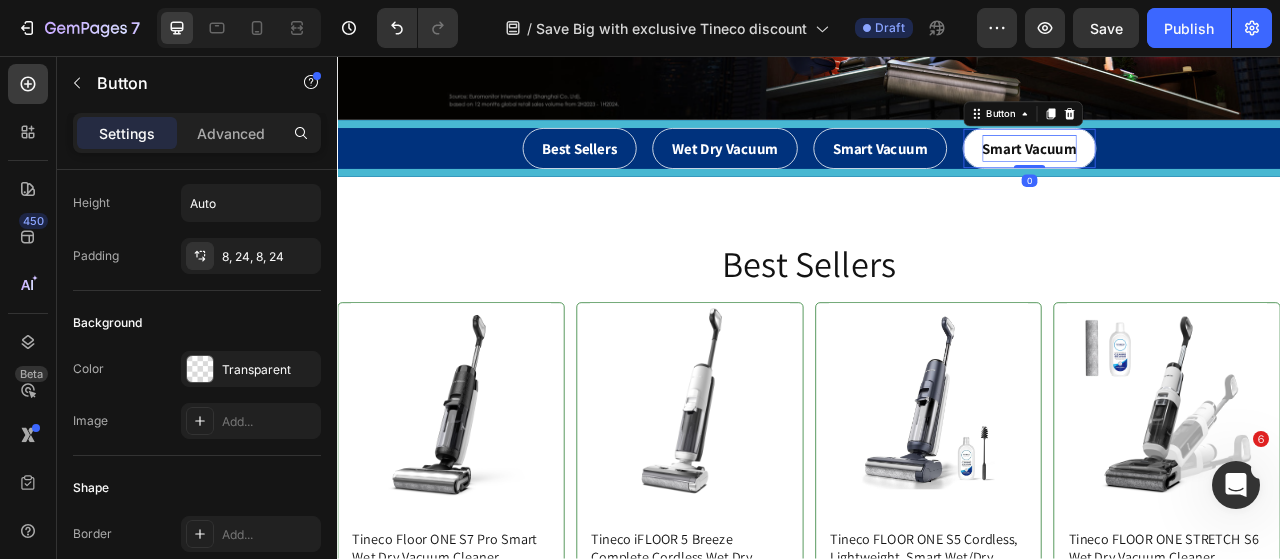 click on "Smart Vacuum" at bounding box center (1217, 174) 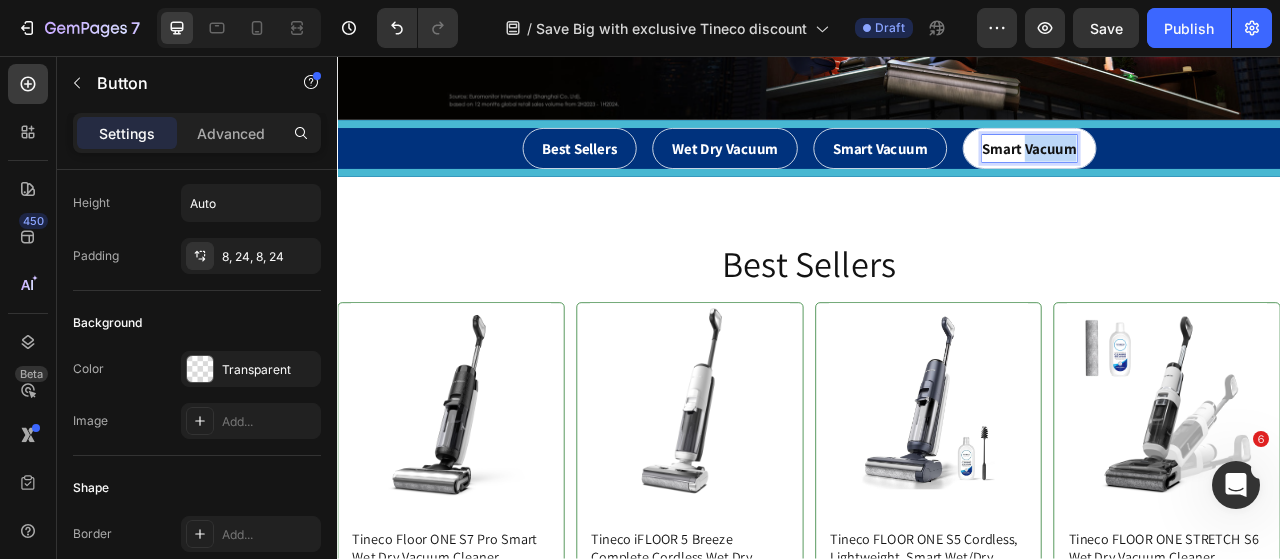 click on "Smart Vacuum" at bounding box center [1217, 174] 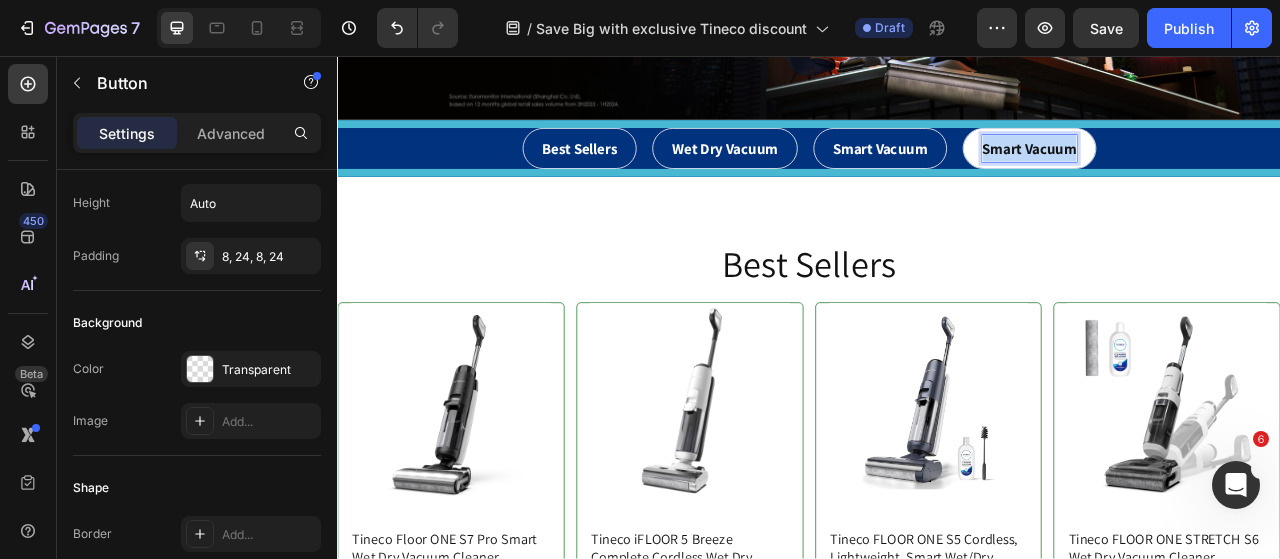click on "Smart Vacuum" at bounding box center (1217, 174) 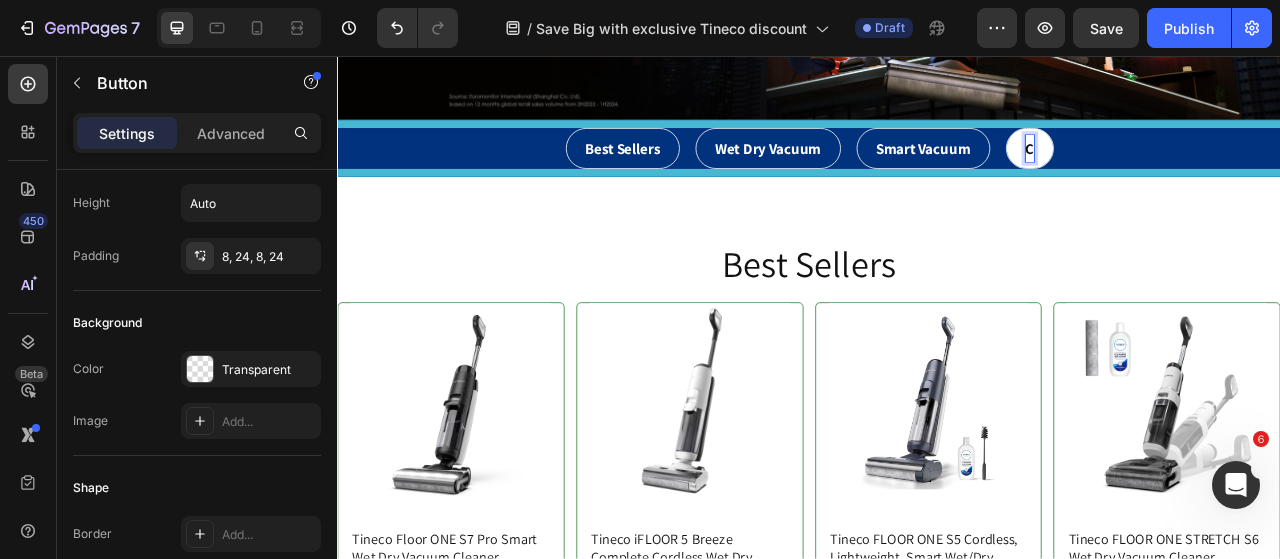 type 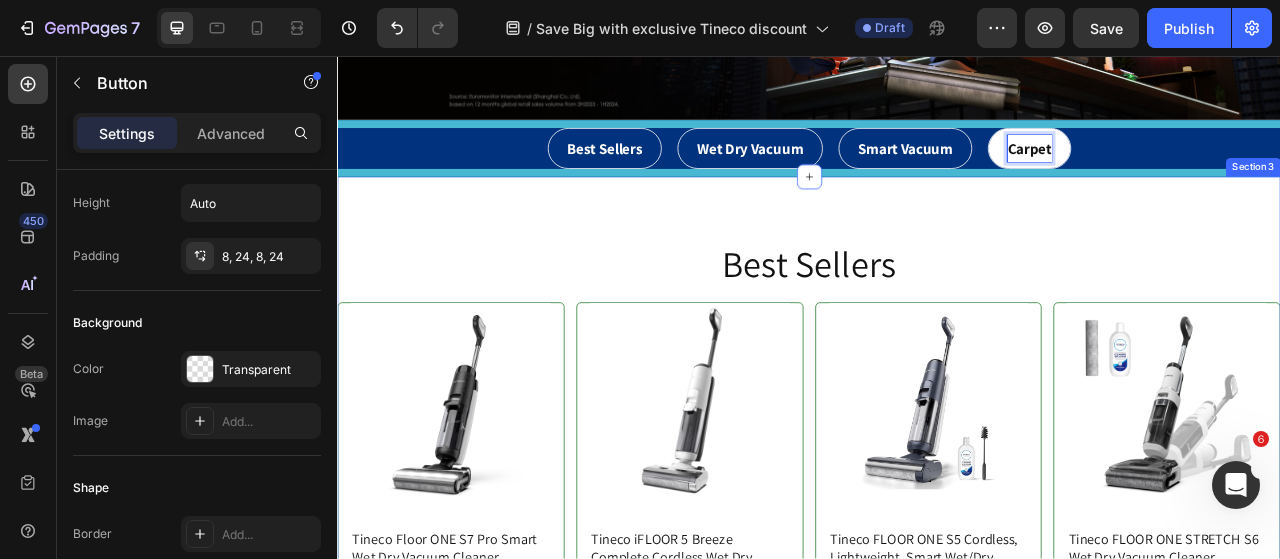 click on "Runtime: Up to 40 mins Item List Learn More Product View More Buy Now Product Cart Button Product Product Images & Gallery Tineco iFLOOR 5 Breeze Complete Cordless Wet Dry Vacuum Cleaner Product Title Judge.me - Preview Badge (Stars) Judge.me £219.00 Price Price £399.99 Price Price - 45% Product Tag Row Screen display: LED Clean water tank cap: 0.6L Dirty water tank cap: 0.5L Running time: 35 mins" at bounding box center [937, 822] 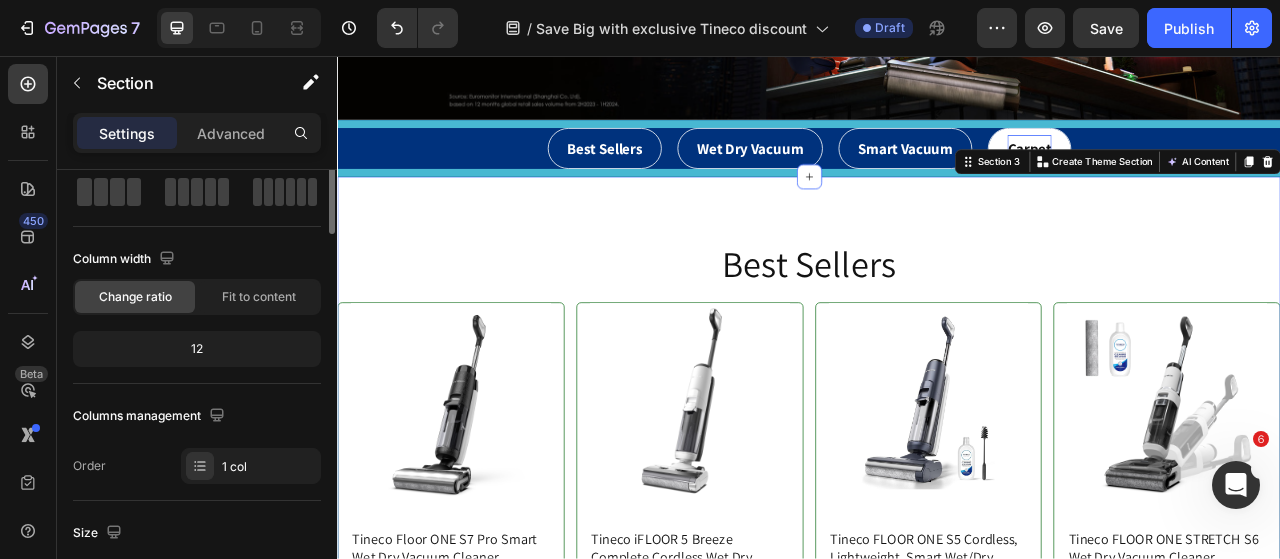 scroll, scrollTop: 0, scrollLeft: 0, axis: both 